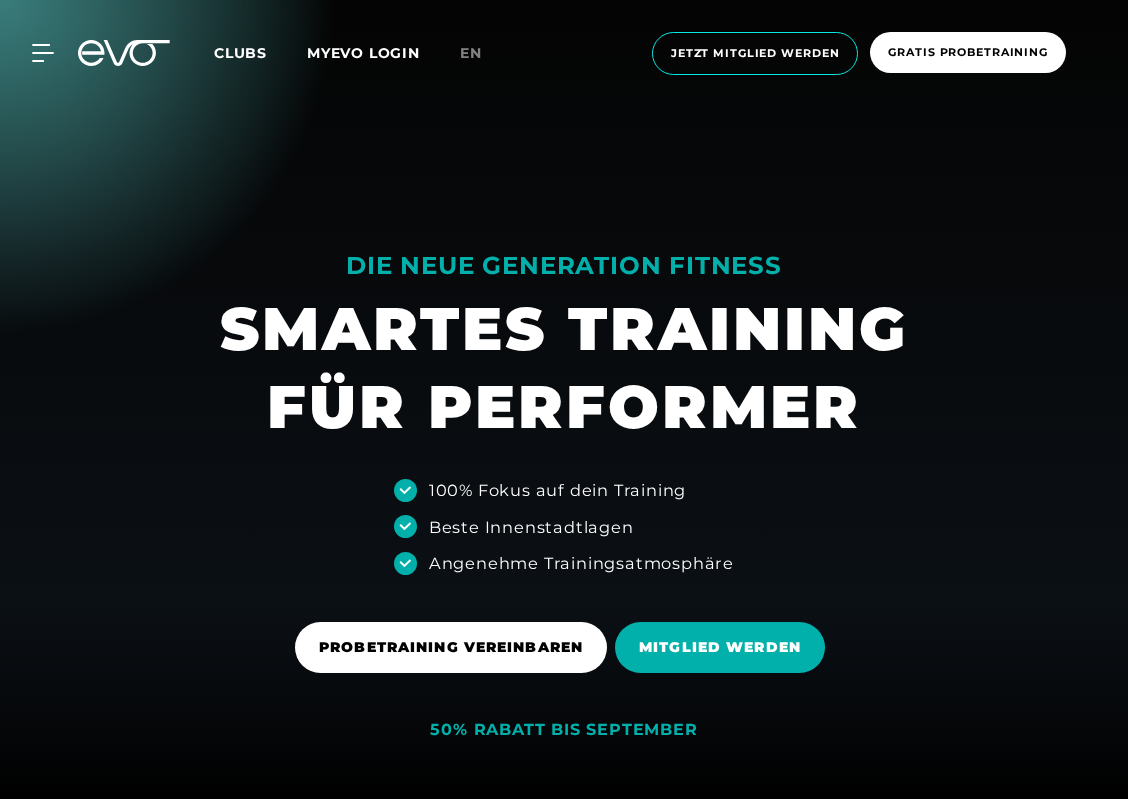 scroll, scrollTop: 0, scrollLeft: 0, axis: both 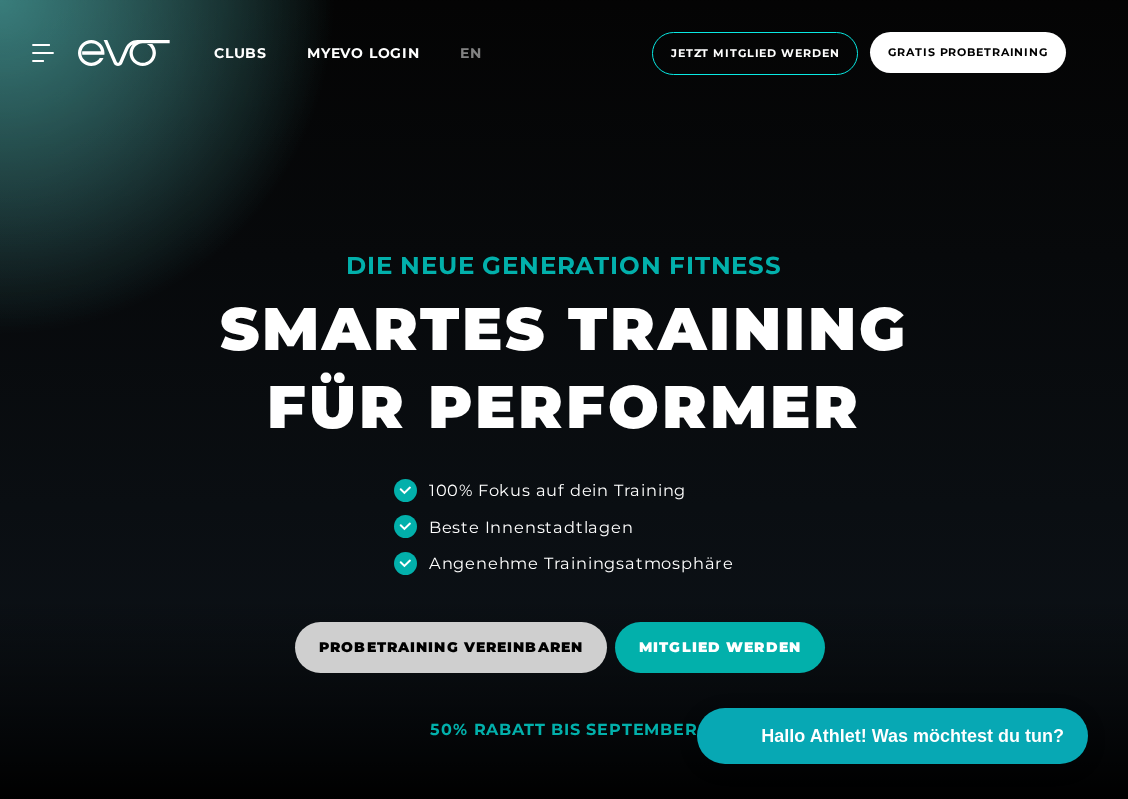 click on "PROBETRAINING VEREINBAREN" at bounding box center [451, 647] 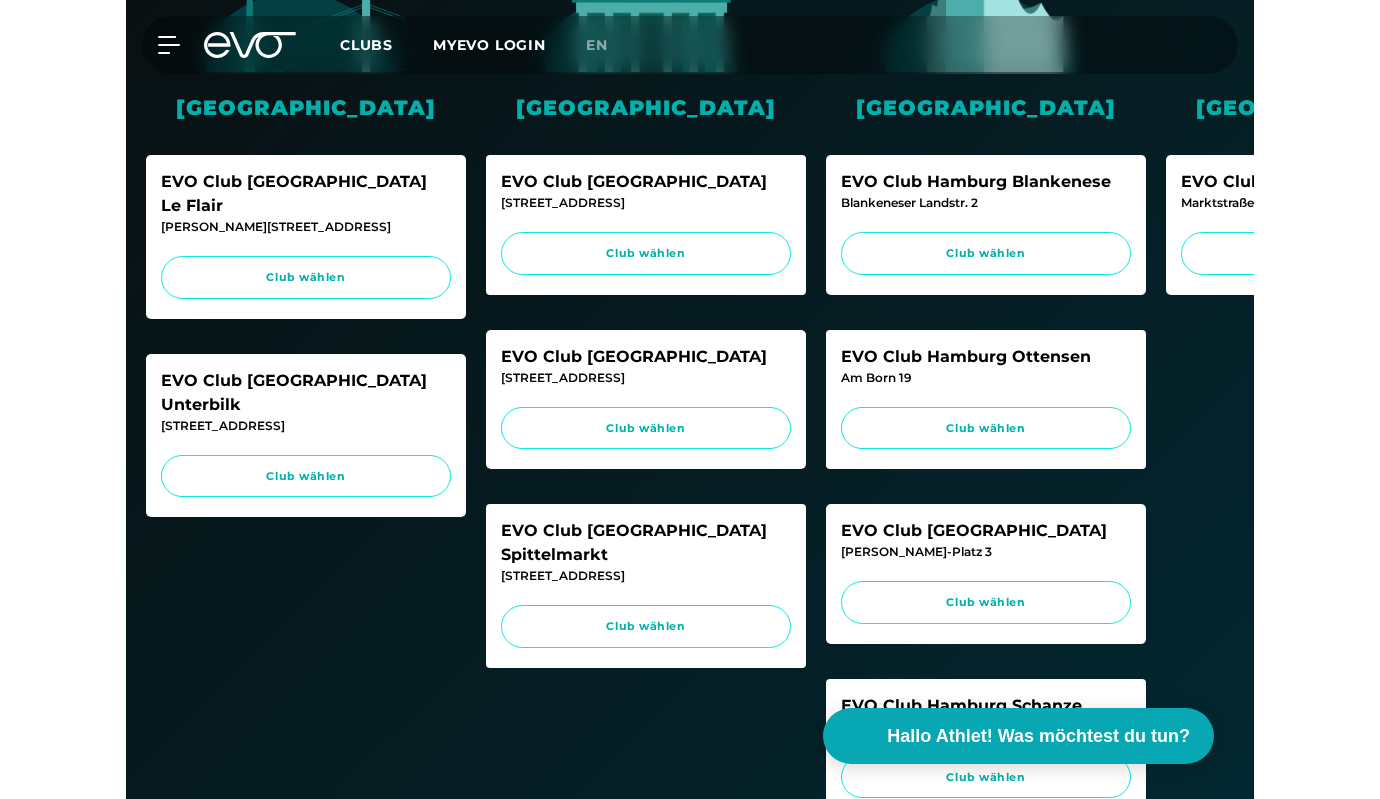 scroll, scrollTop: 540, scrollLeft: 0, axis: vertical 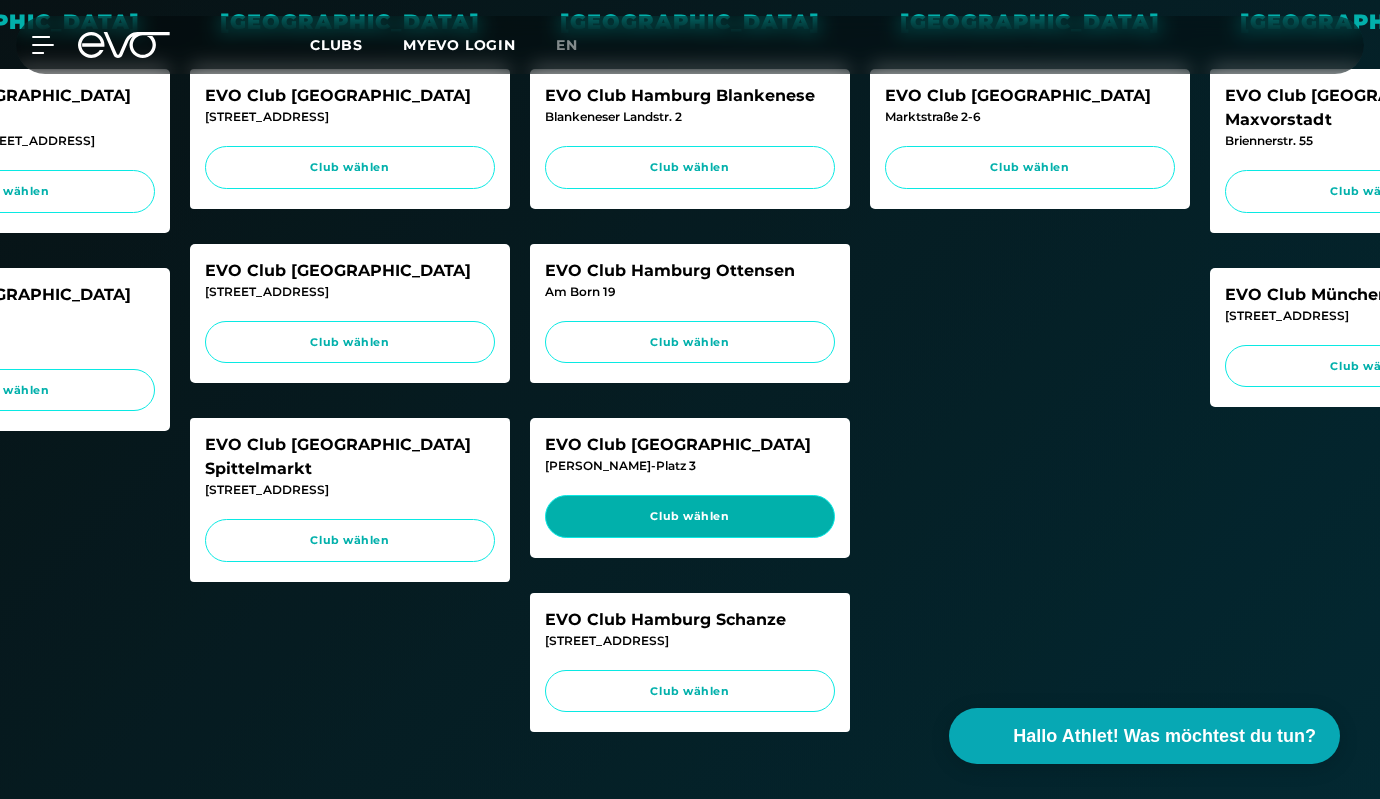 click on "Club wählen" at bounding box center [690, 516] 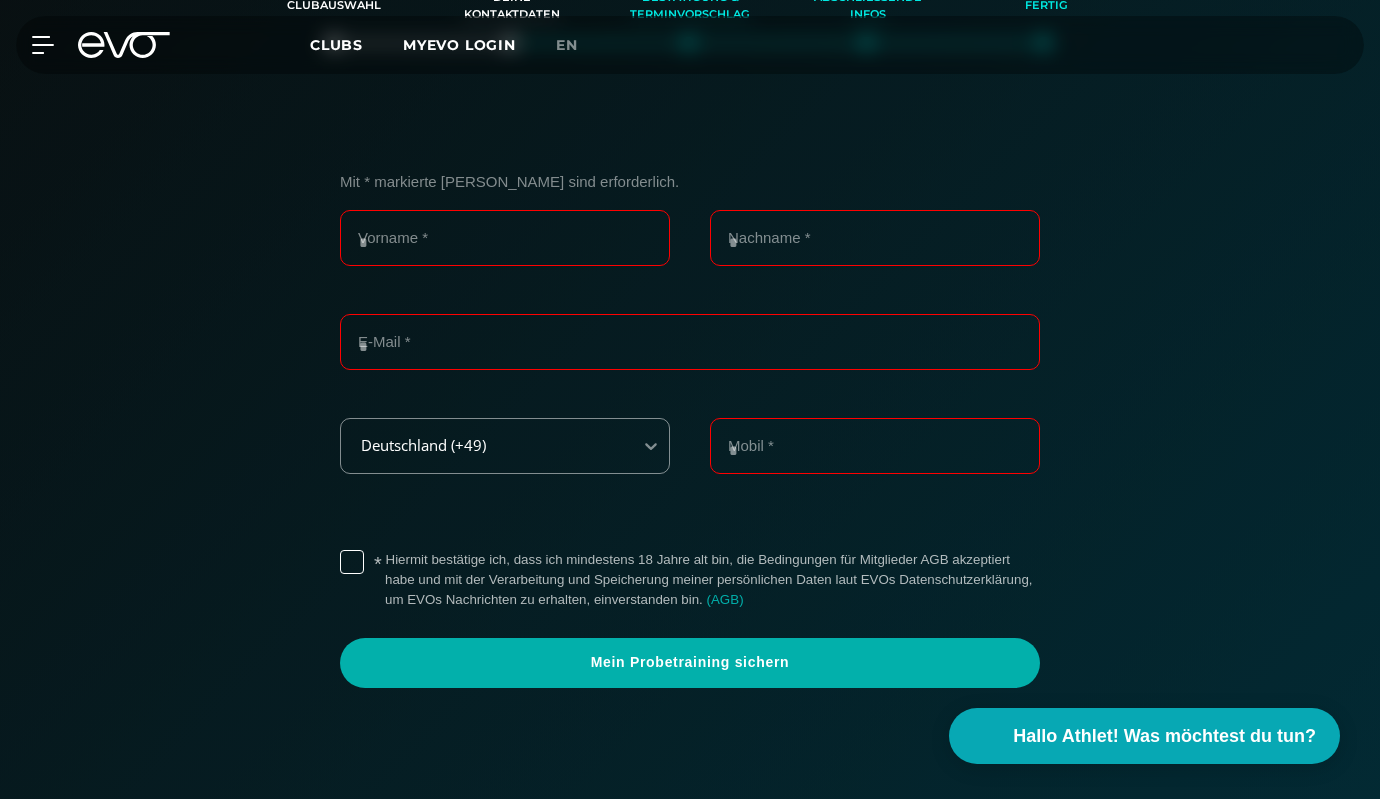 scroll, scrollTop: 533, scrollLeft: 0, axis: vertical 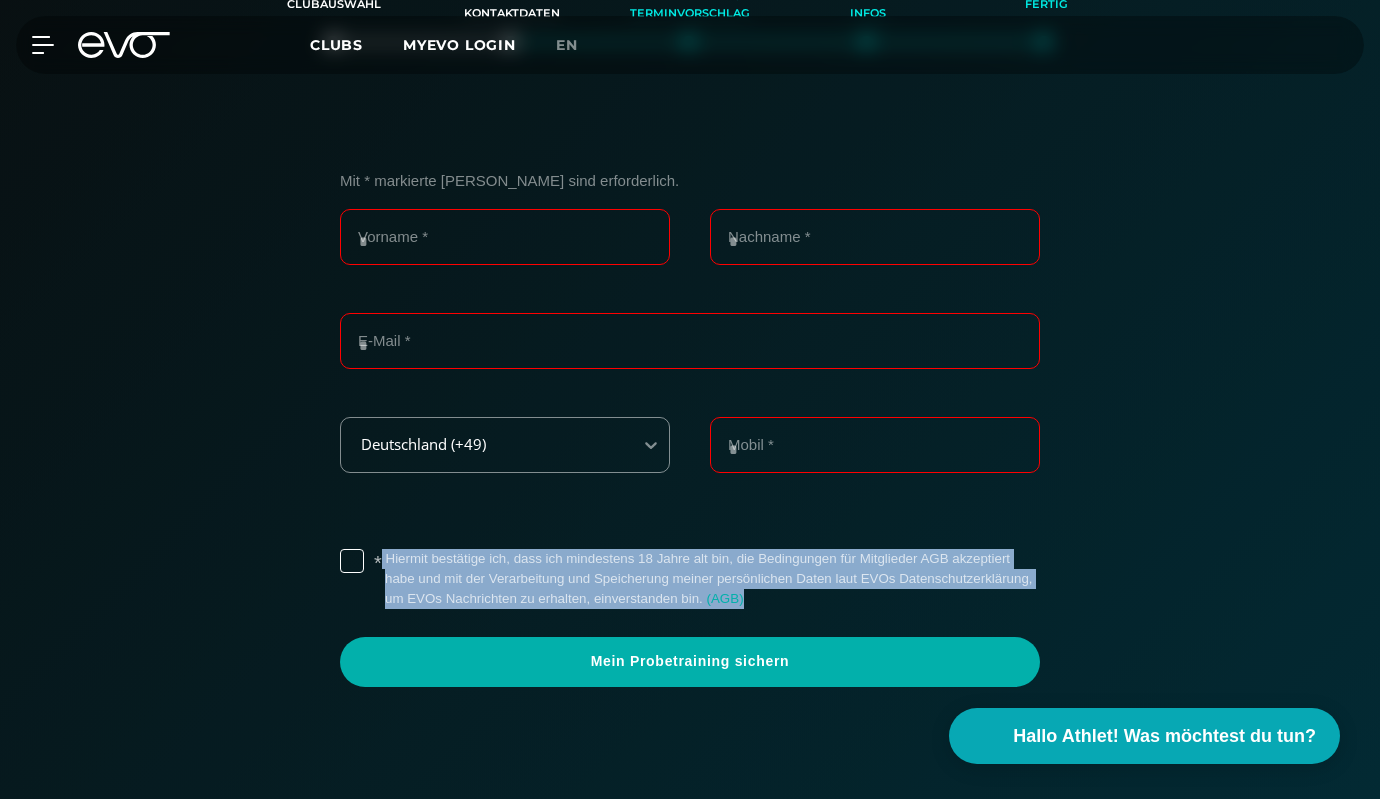 drag, startPoint x: 756, startPoint y: 599, endPoint x: 378, endPoint y: 561, distance: 379.90524 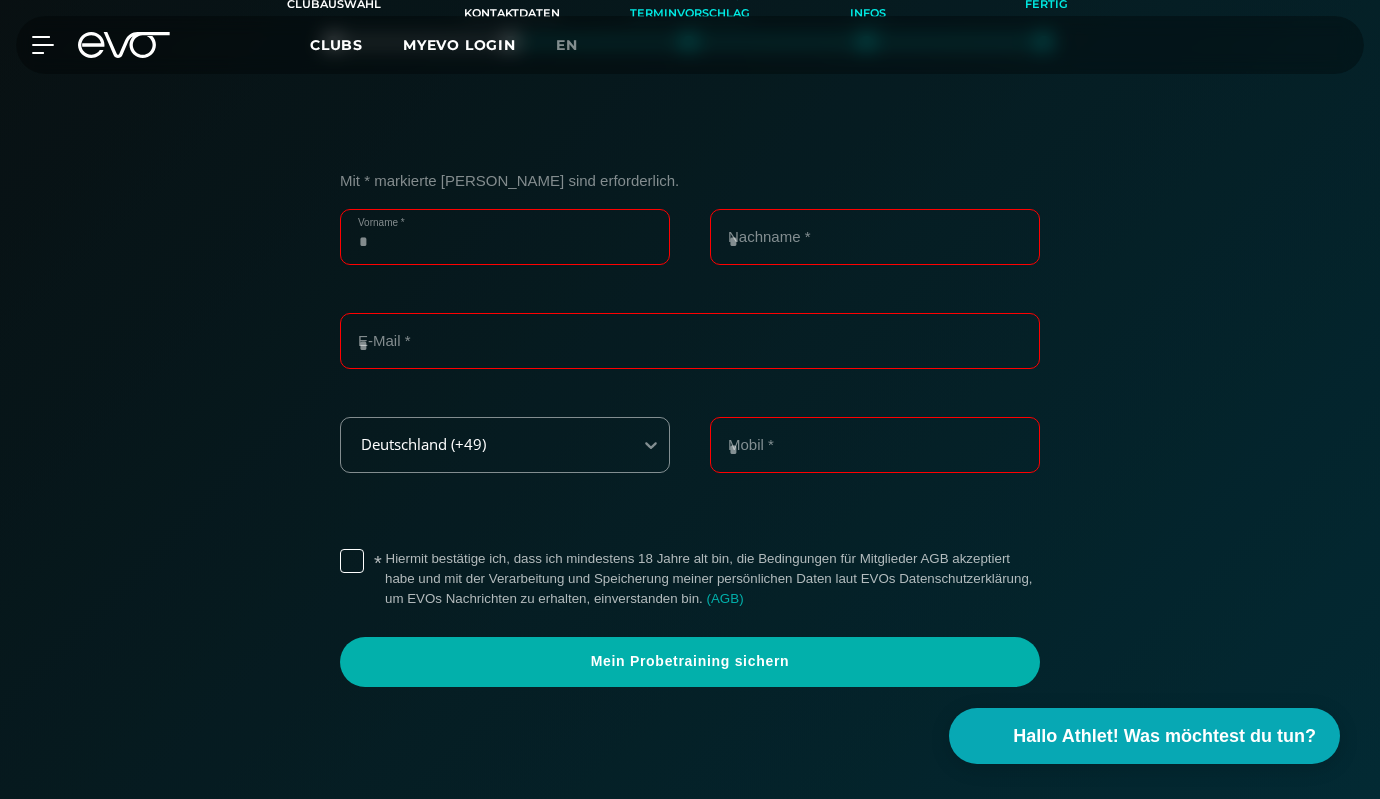 click on "Vorname *" at bounding box center (505, 237) 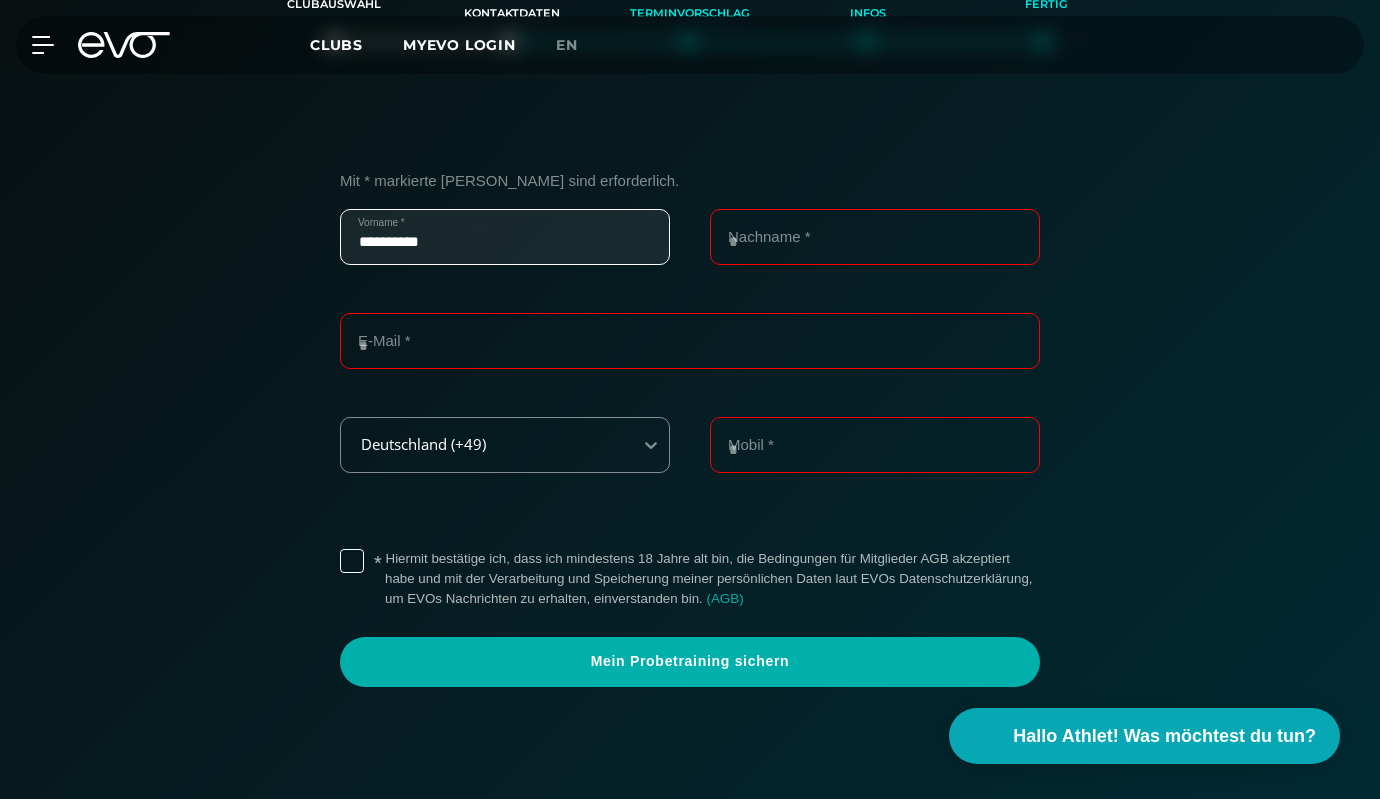 type on "*******" 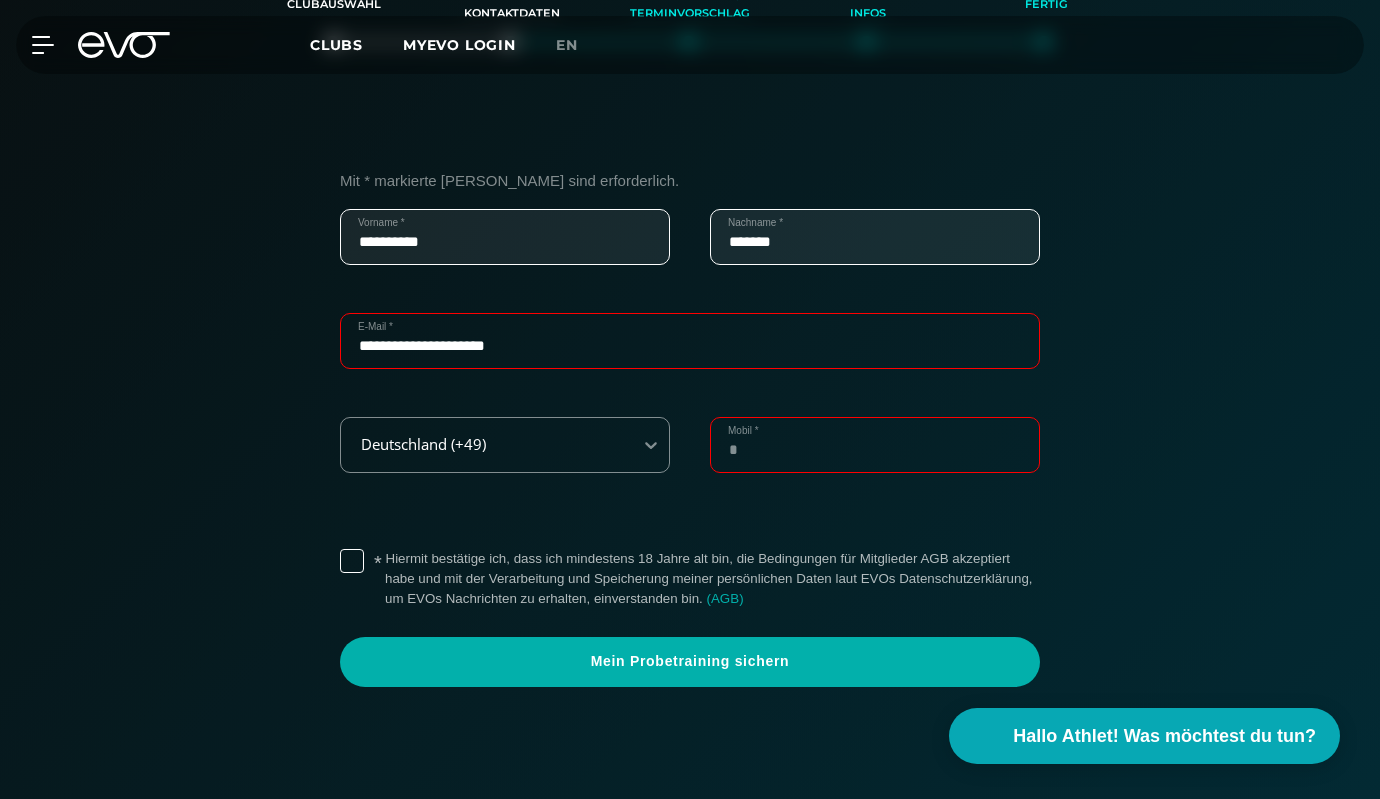 type on "**********" 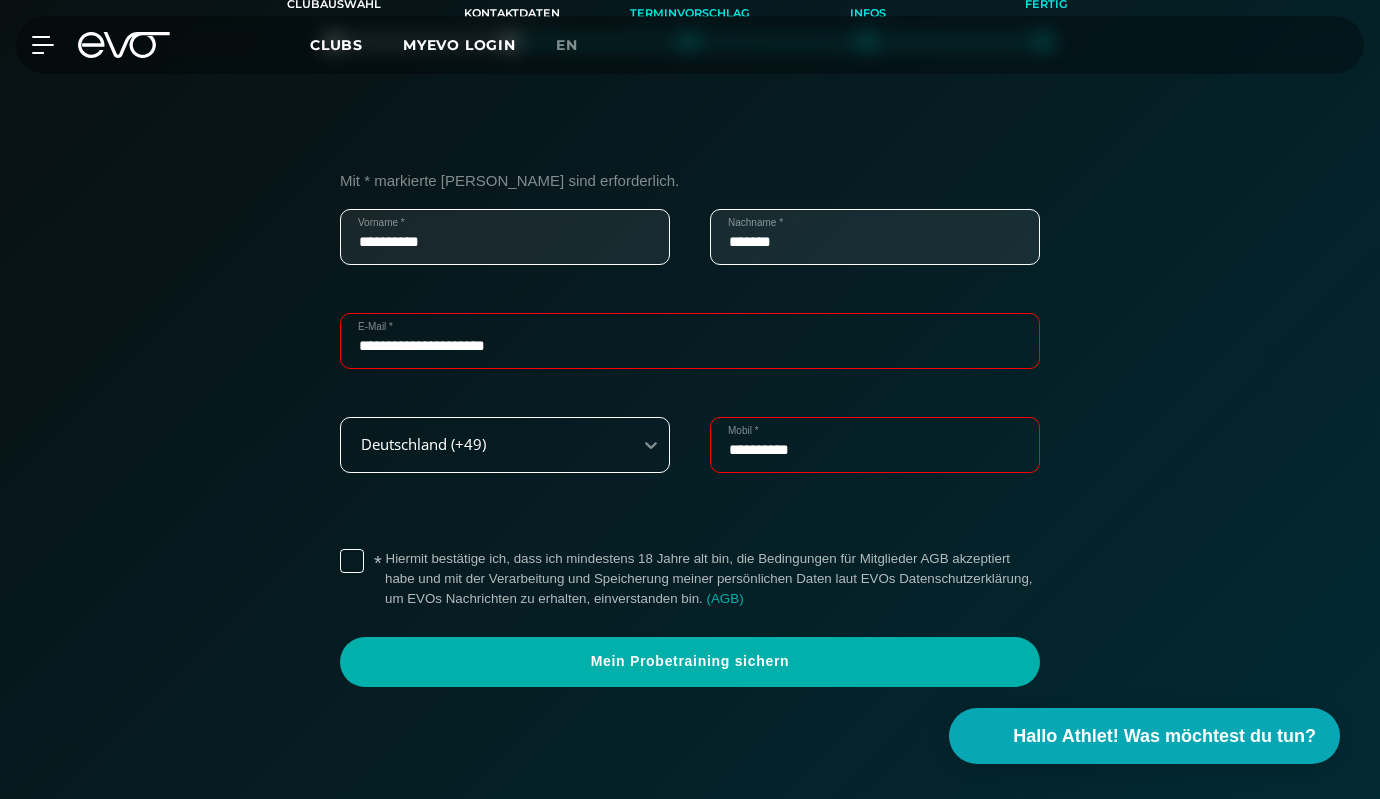 click on "Deutschland (+49)" at bounding box center [480, 444] 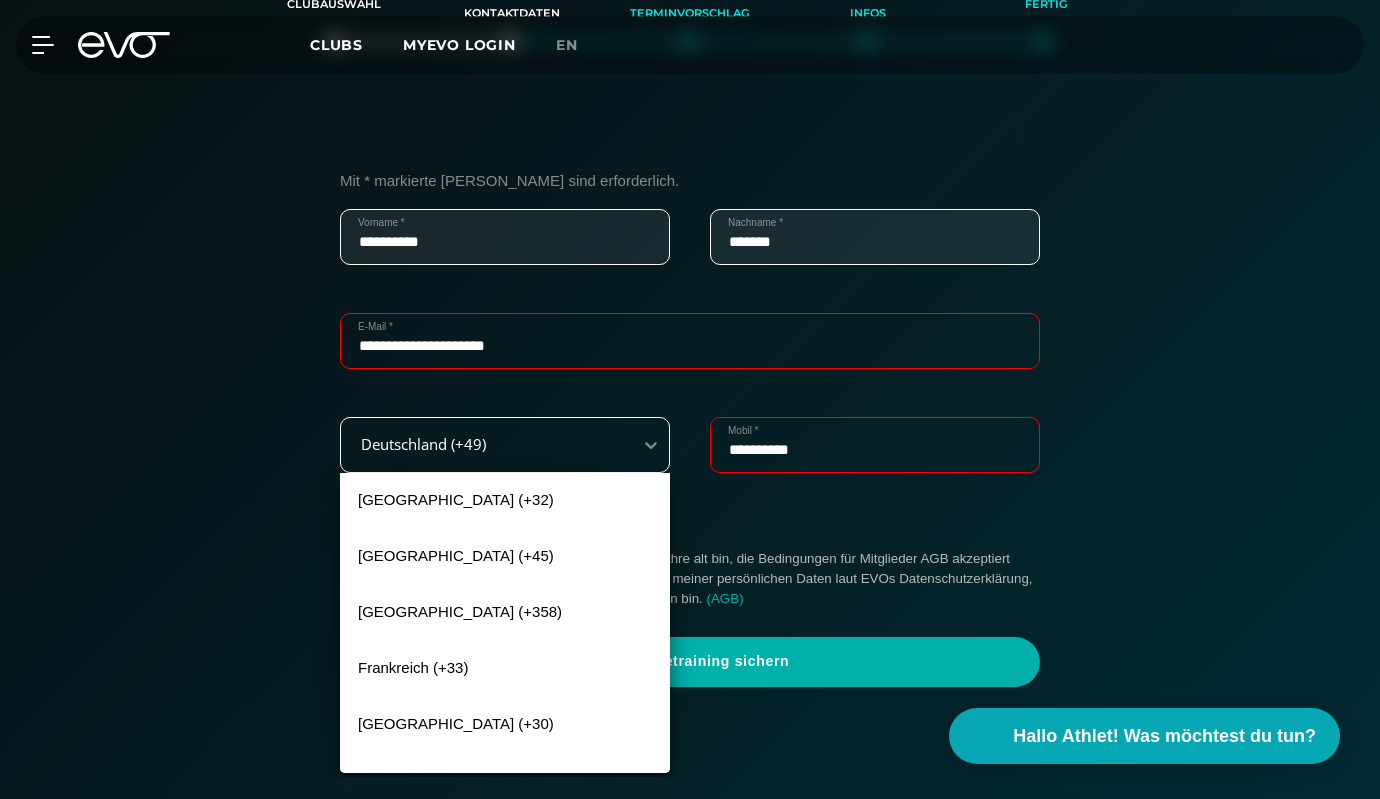 type 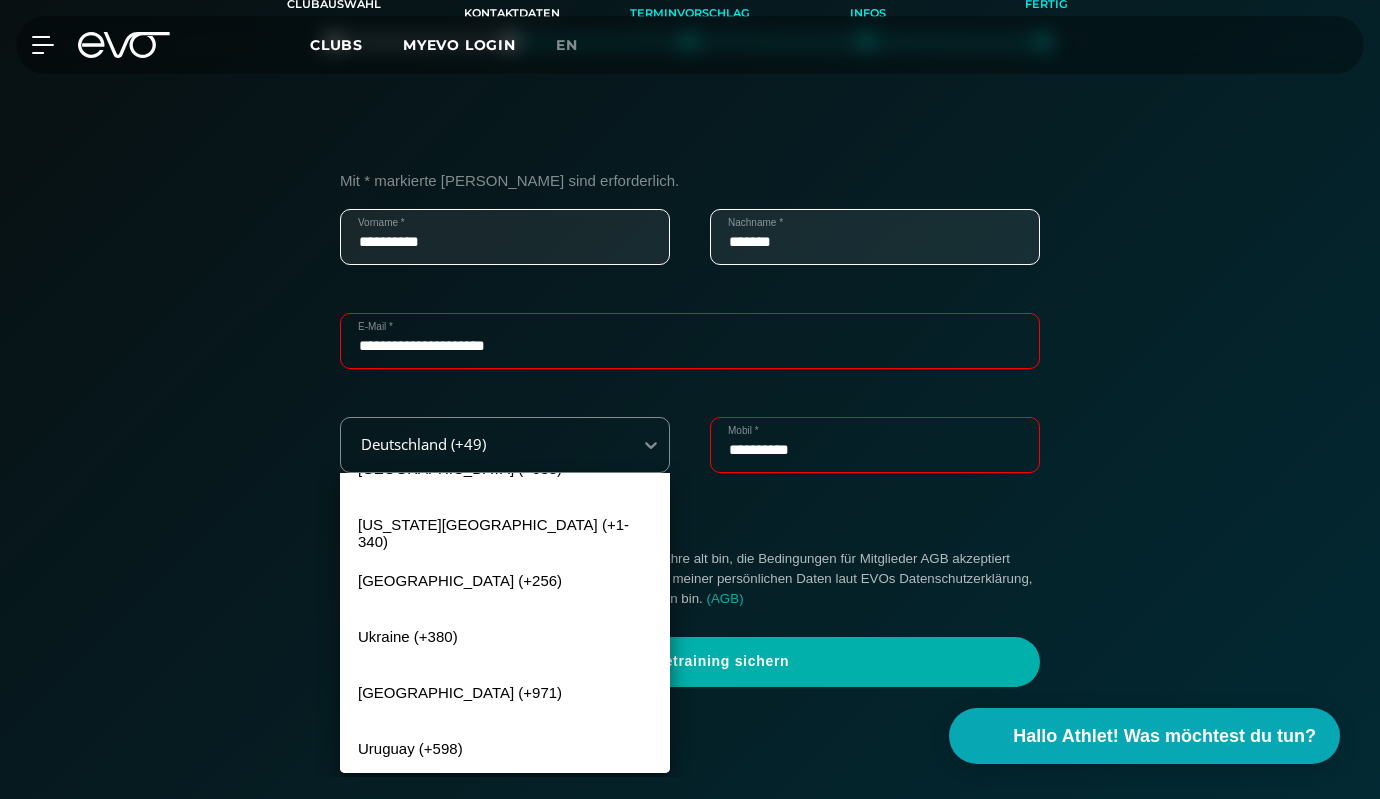 scroll, scrollTop: 12573, scrollLeft: 0, axis: vertical 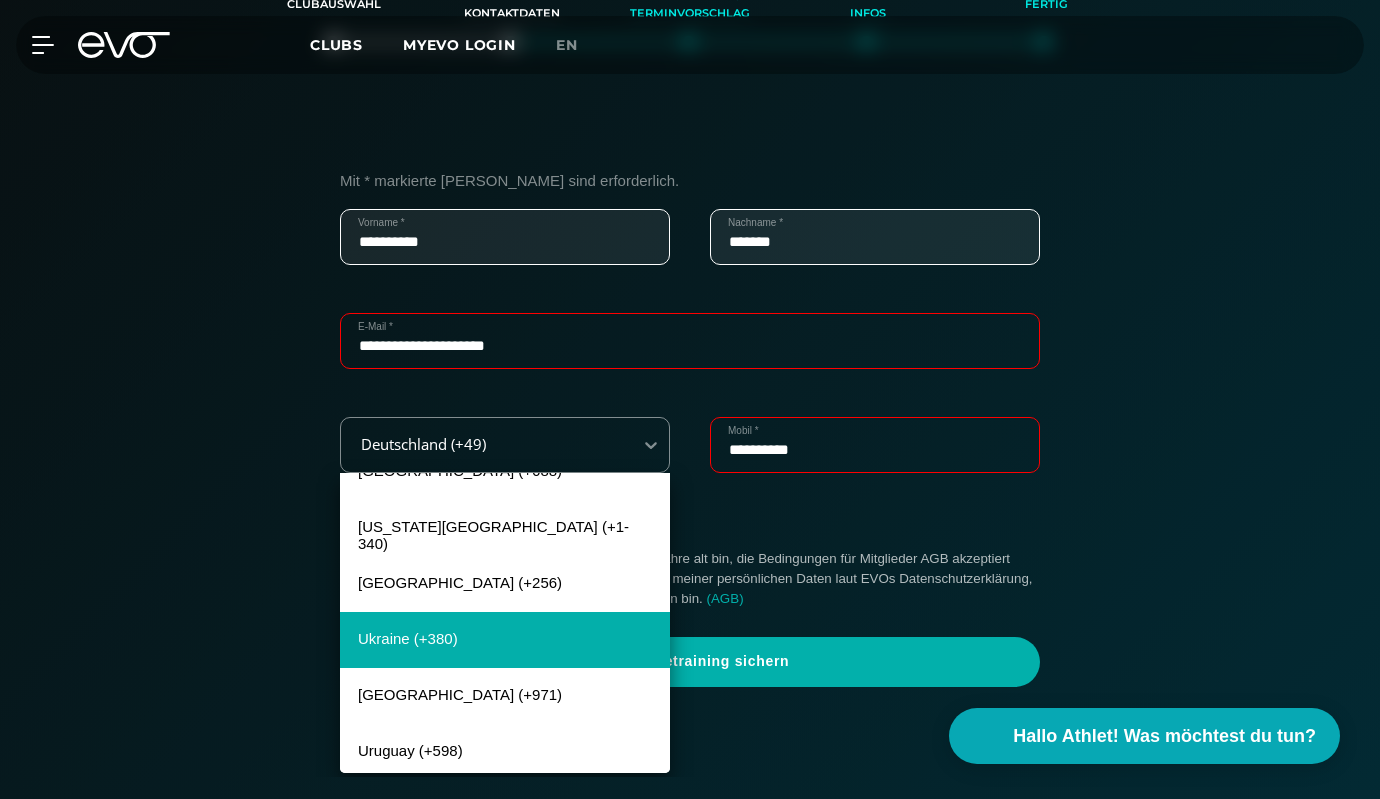click on "Ukraine (+380)" at bounding box center [505, 640] 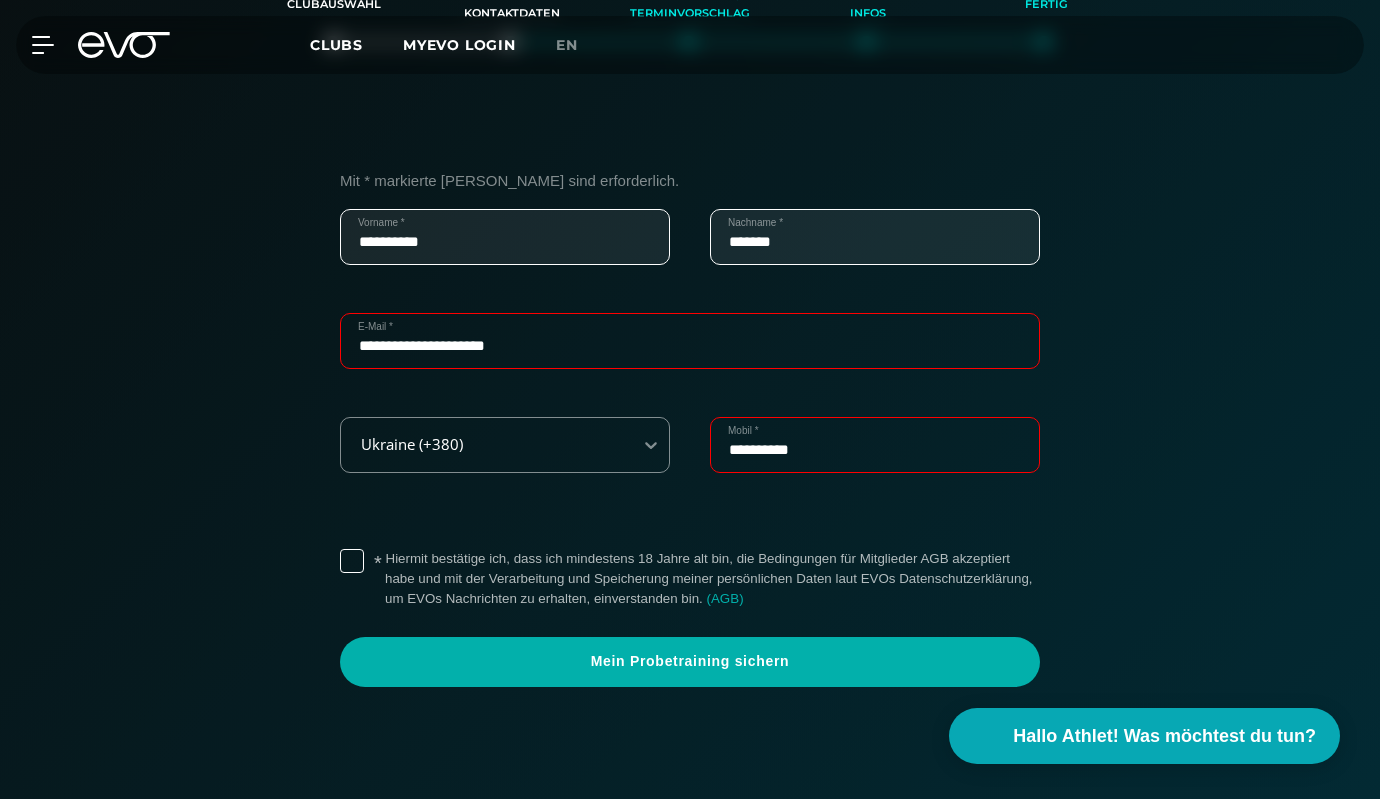 click on "*   Hiermit bestätige ich, dass ich mindestens 18 Jahre alt bin, die Bedingungen für Mitglieder AGB akzeptiert habe und mit der Verarbeitung und Speicherung meiner persönlichen Daten laut EVOs Datenschutzerklärung, um EVOs Nachrichten zu erhalten, einverstanden bin.   ( AGB )" at bounding box center (712, 579) 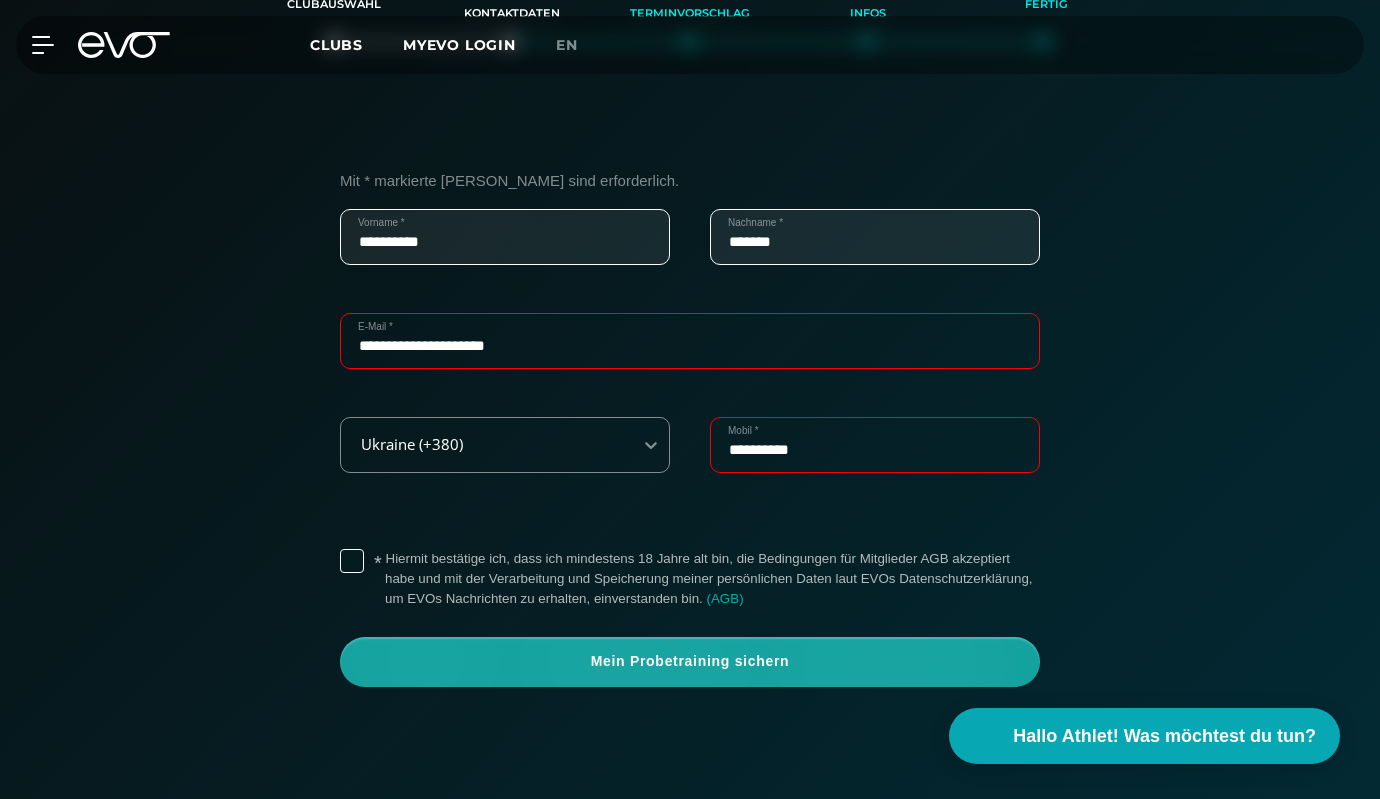 click on "Mein Probetraining sichern" at bounding box center (690, 662) 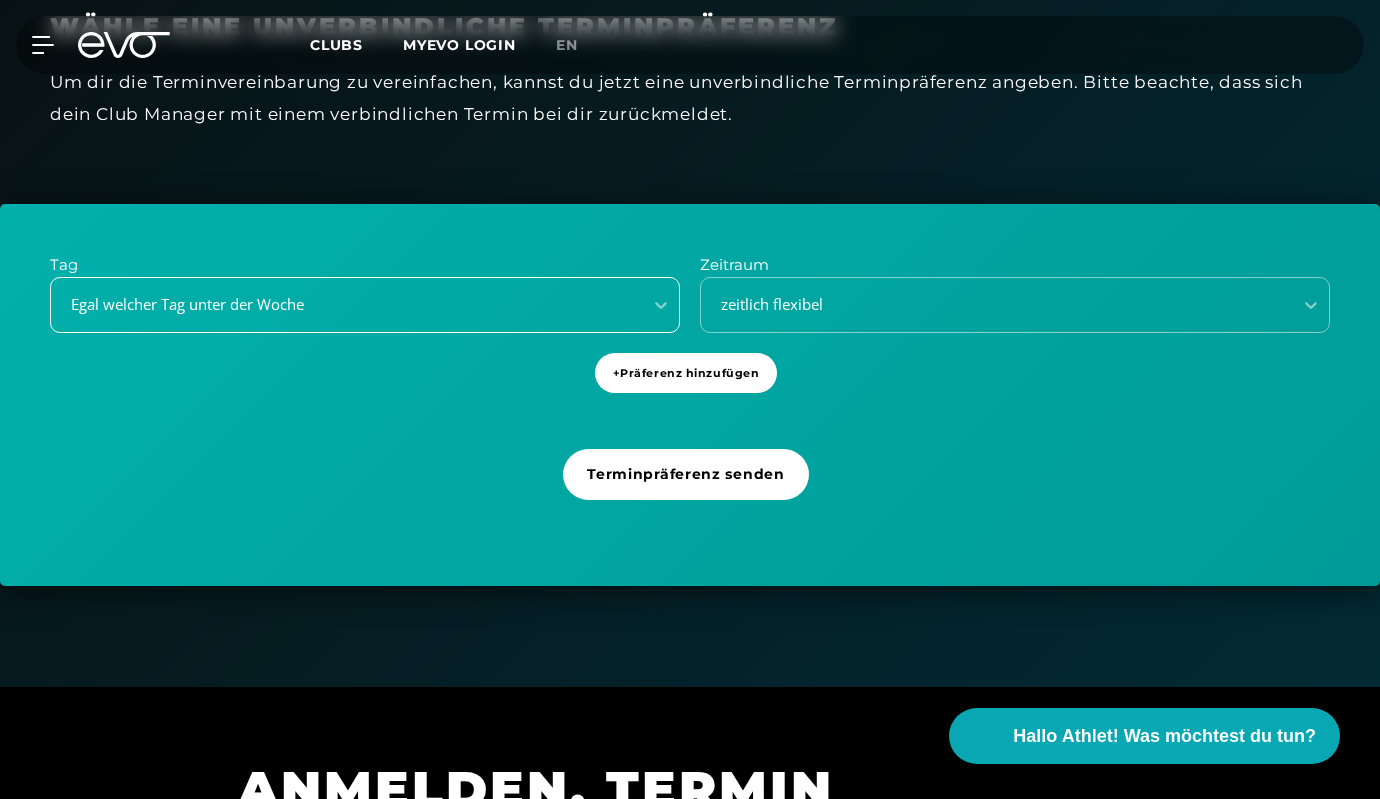 scroll, scrollTop: 674, scrollLeft: 0, axis: vertical 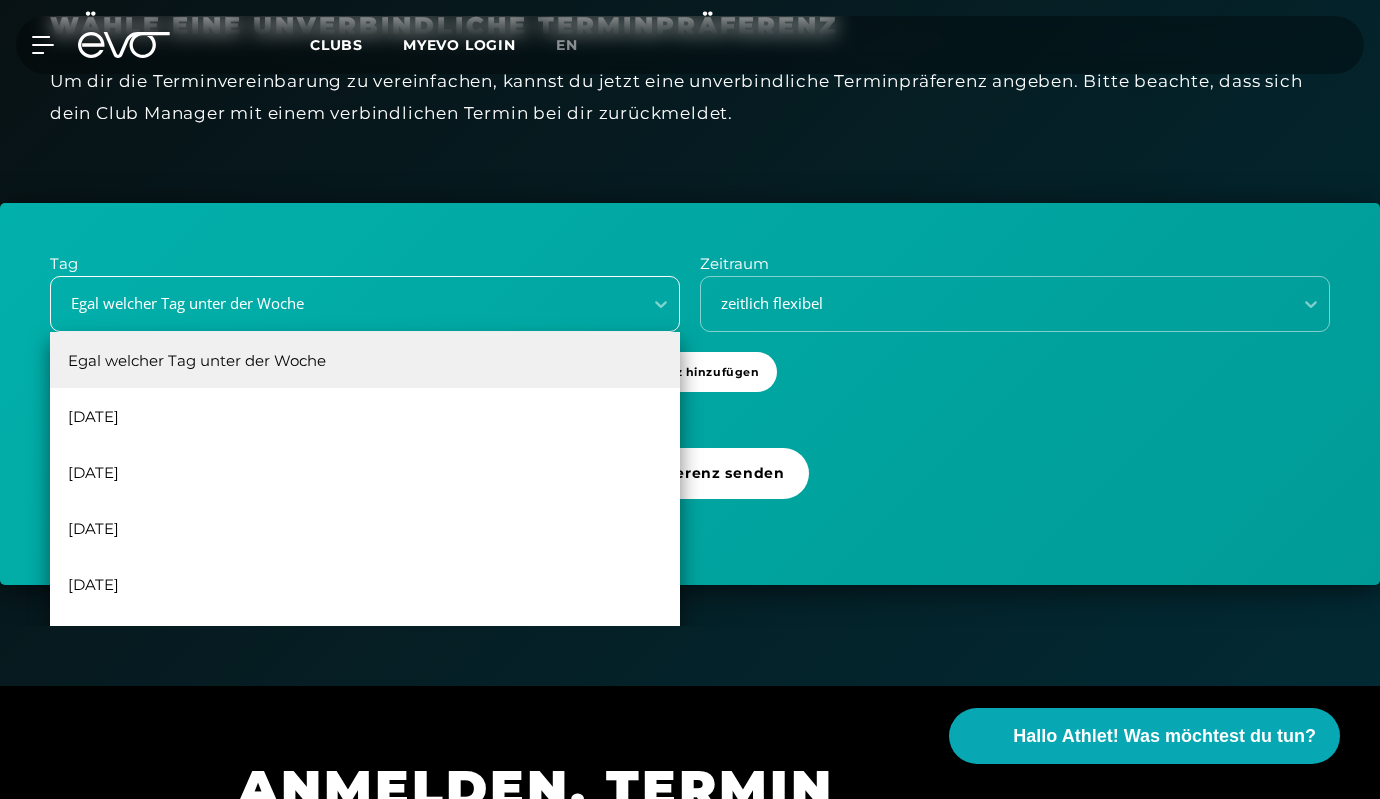 click on "Egal [PERSON_NAME] Tag unter der Woche" at bounding box center [340, 303] 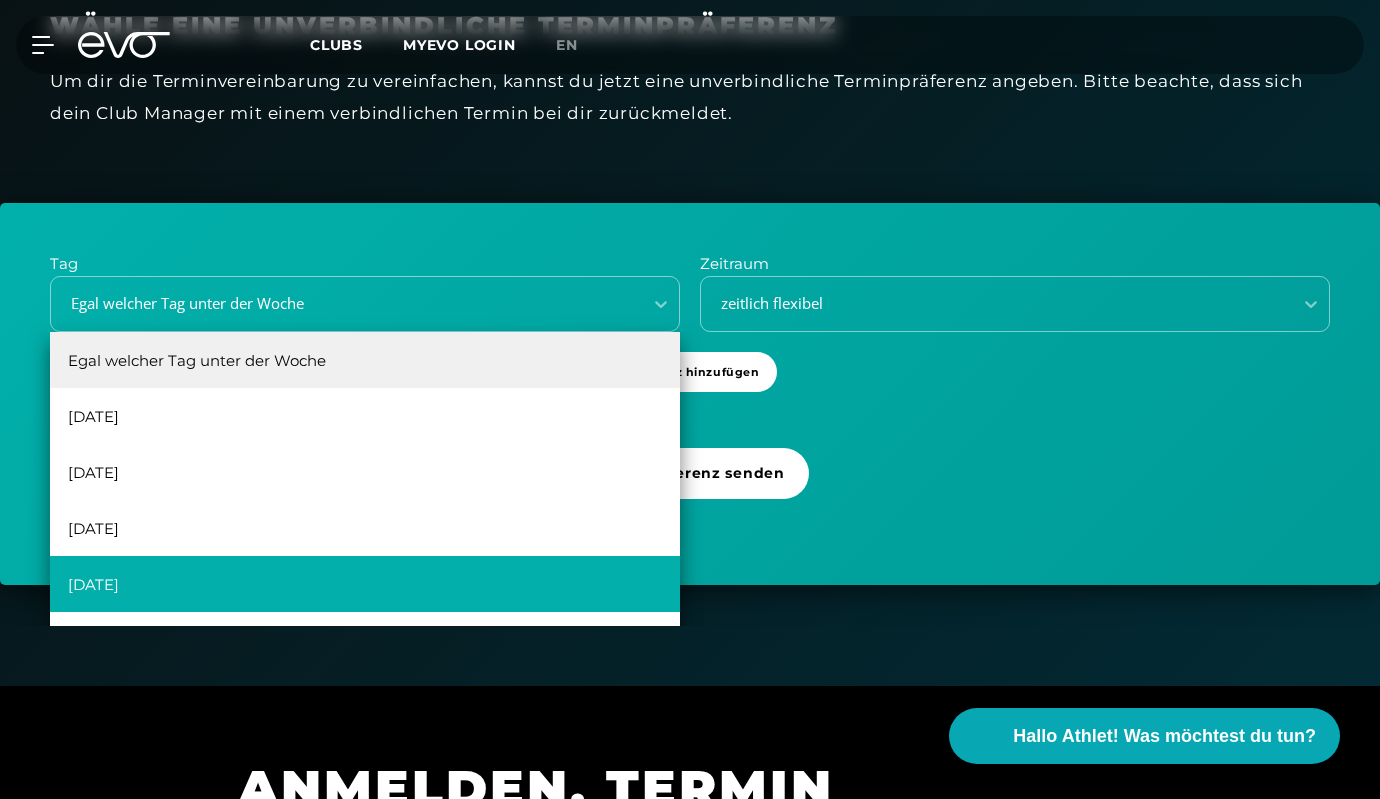 click on "Donnerstag" at bounding box center [365, 584] 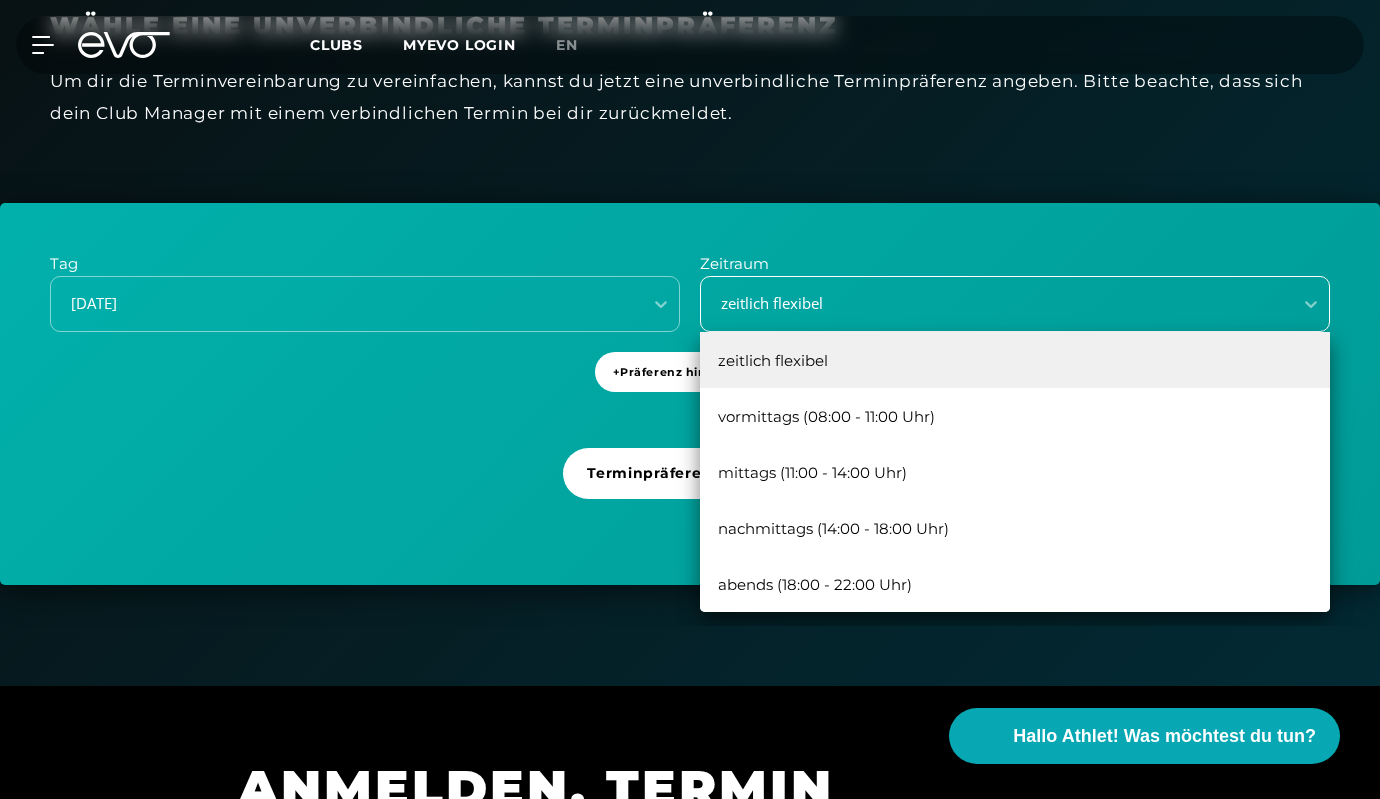 click on "zeitlich flexibel" at bounding box center (990, 303) 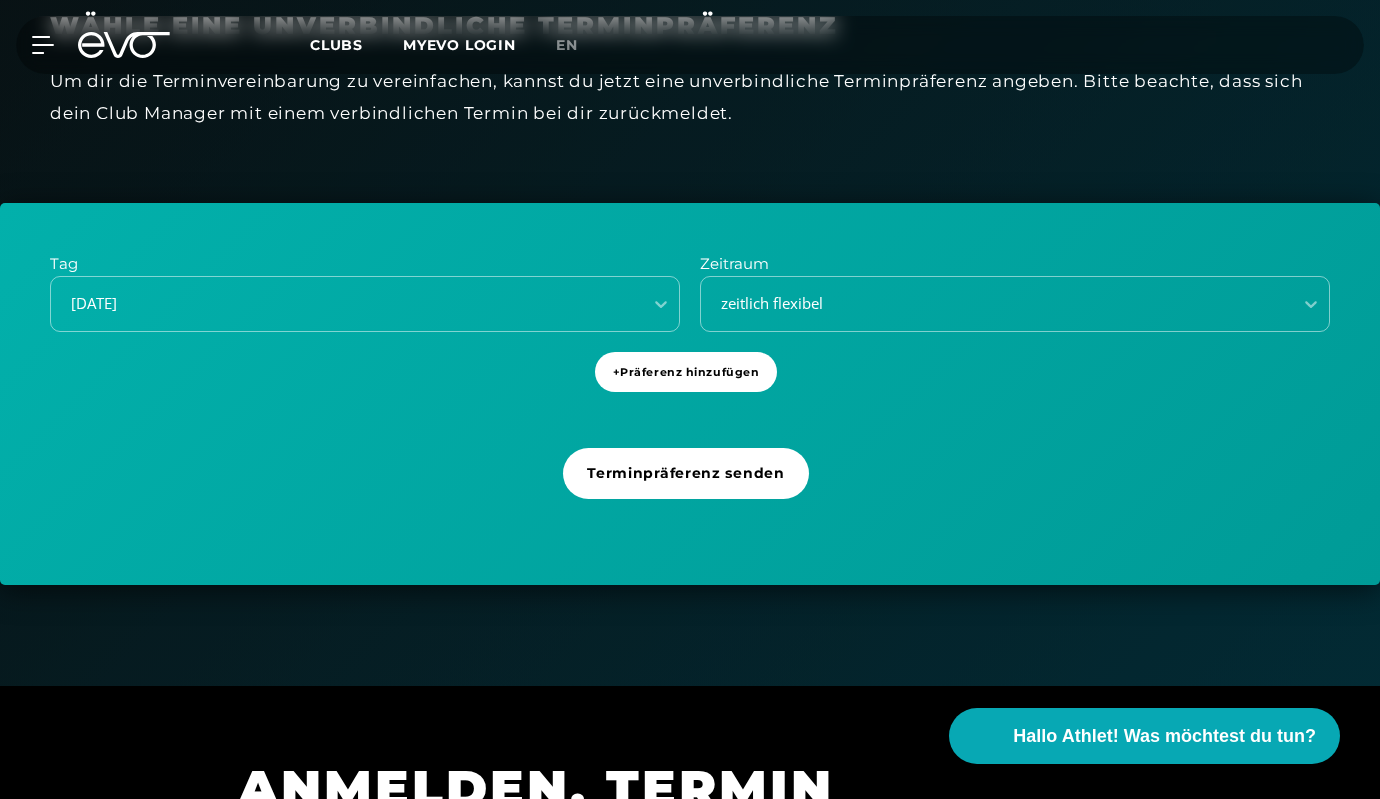 click on "Tag Donnerstag Zeitraum zeitlich flexibel +  Präferenz hinzufügen Terminpräferenz senden" at bounding box center (690, 394) 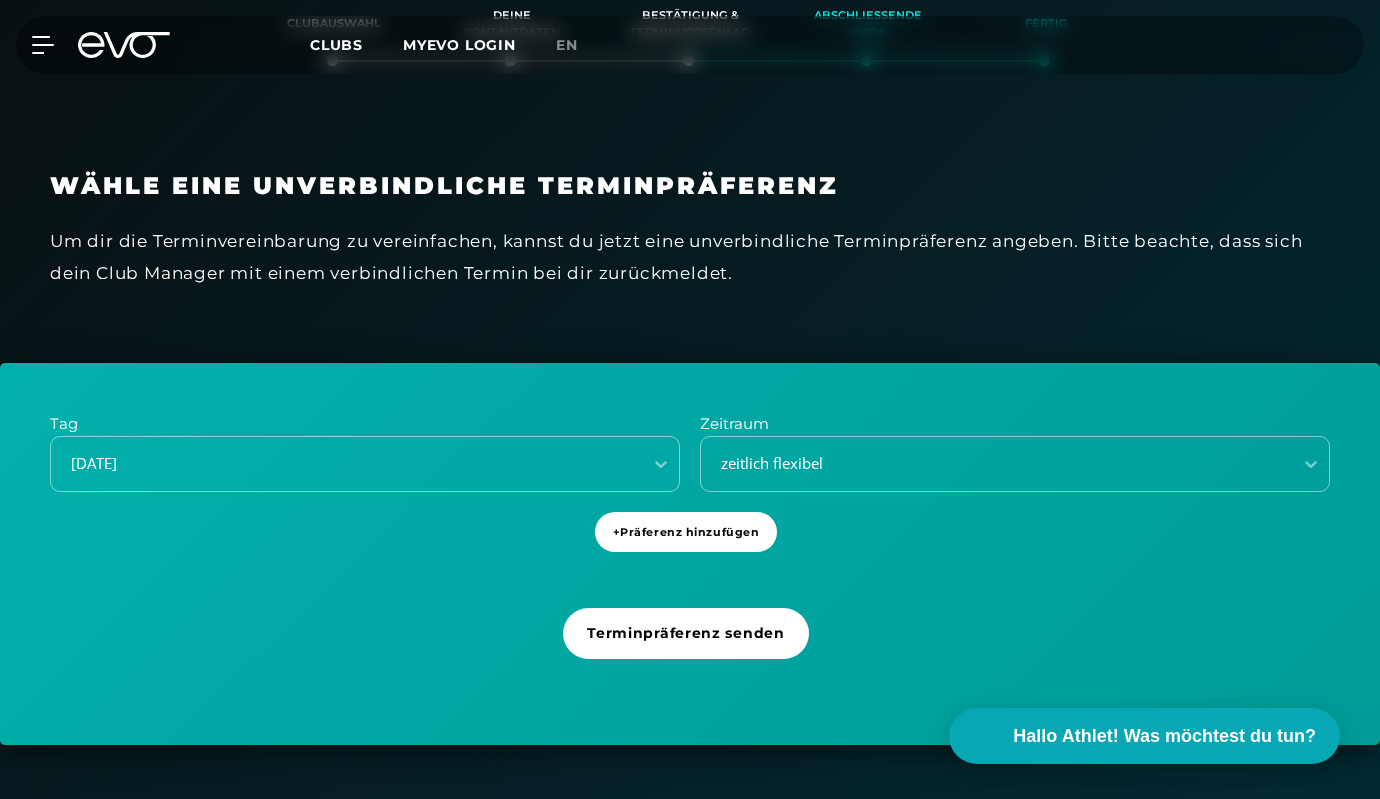 scroll, scrollTop: 521, scrollLeft: 0, axis: vertical 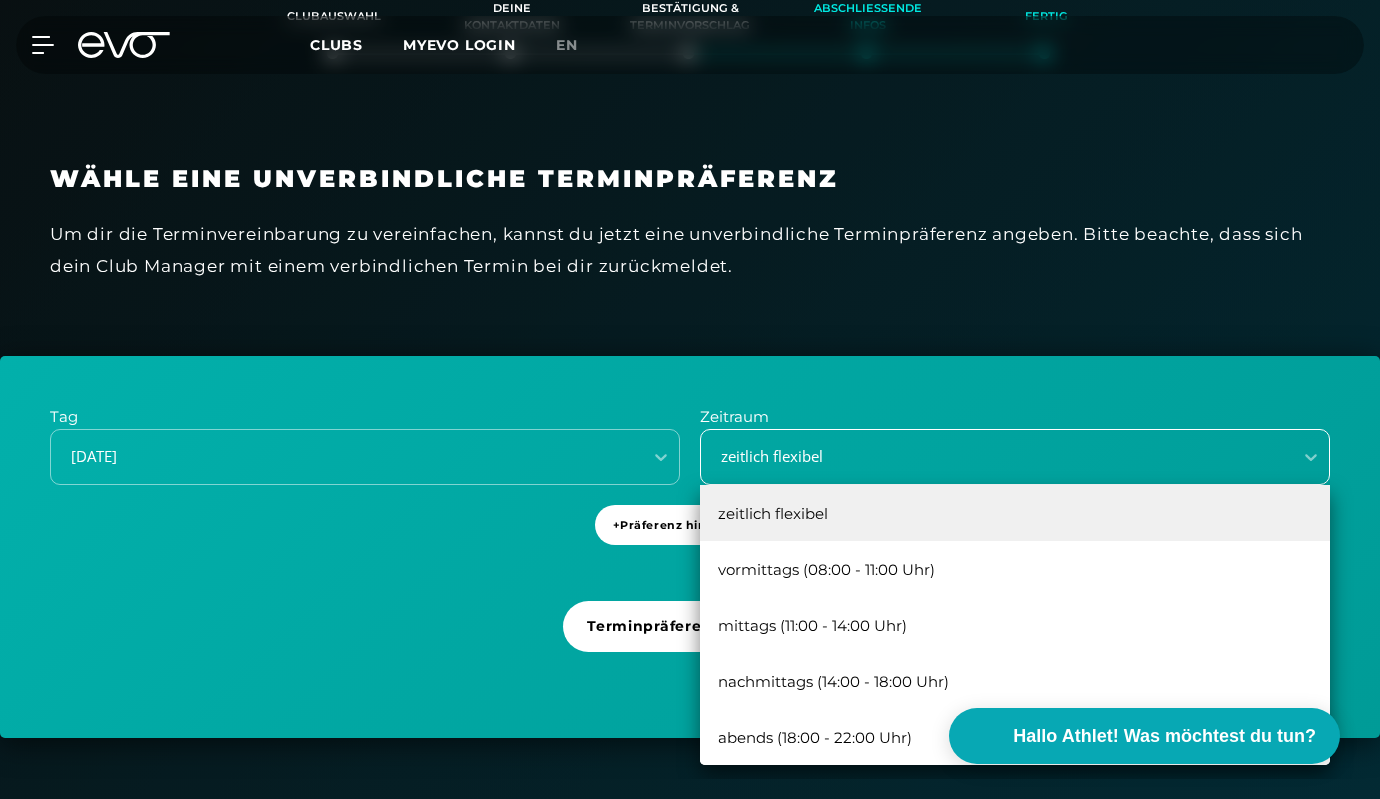 click on "zeitlich flexibel" at bounding box center [990, 456] 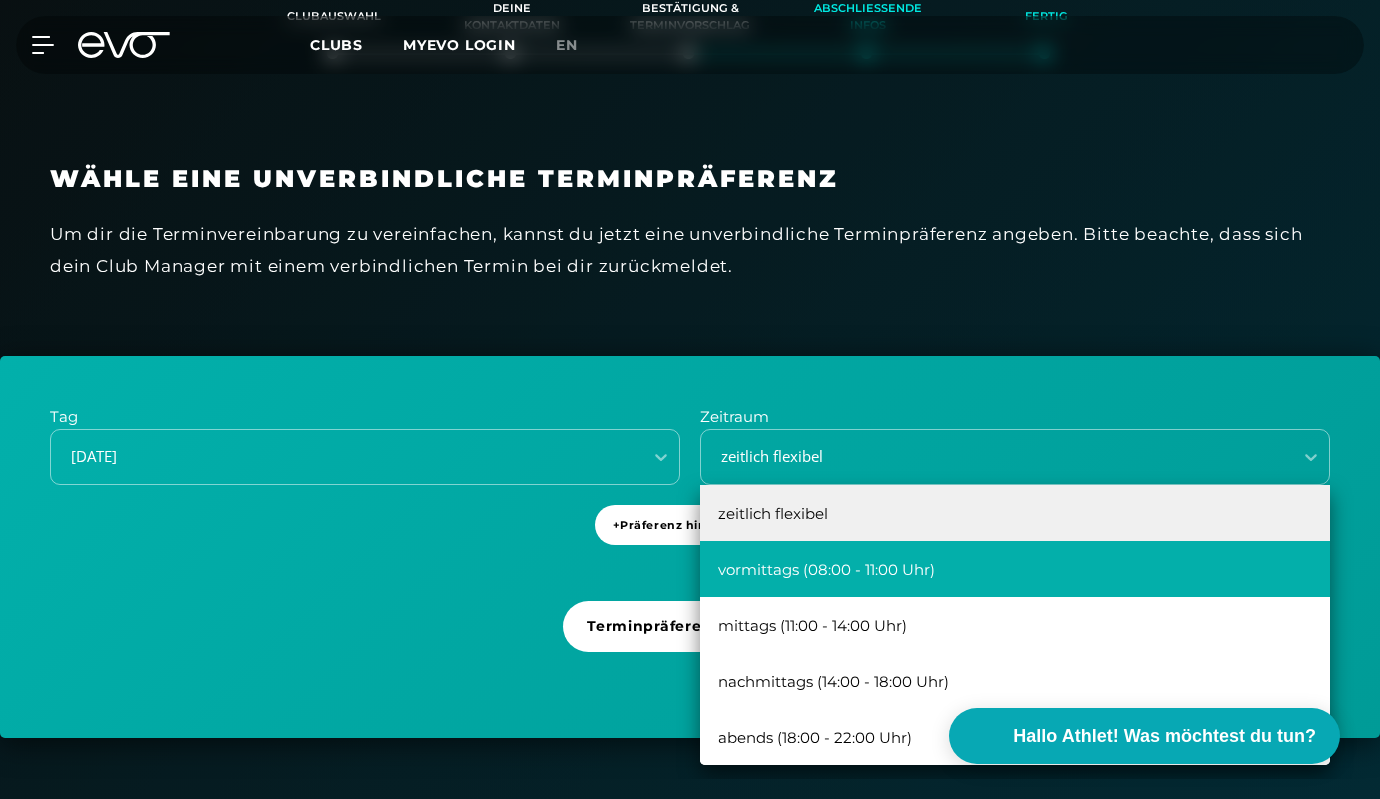 click on "vormittags (08:00 - 11:00 Uhr)" at bounding box center (1015, 569) 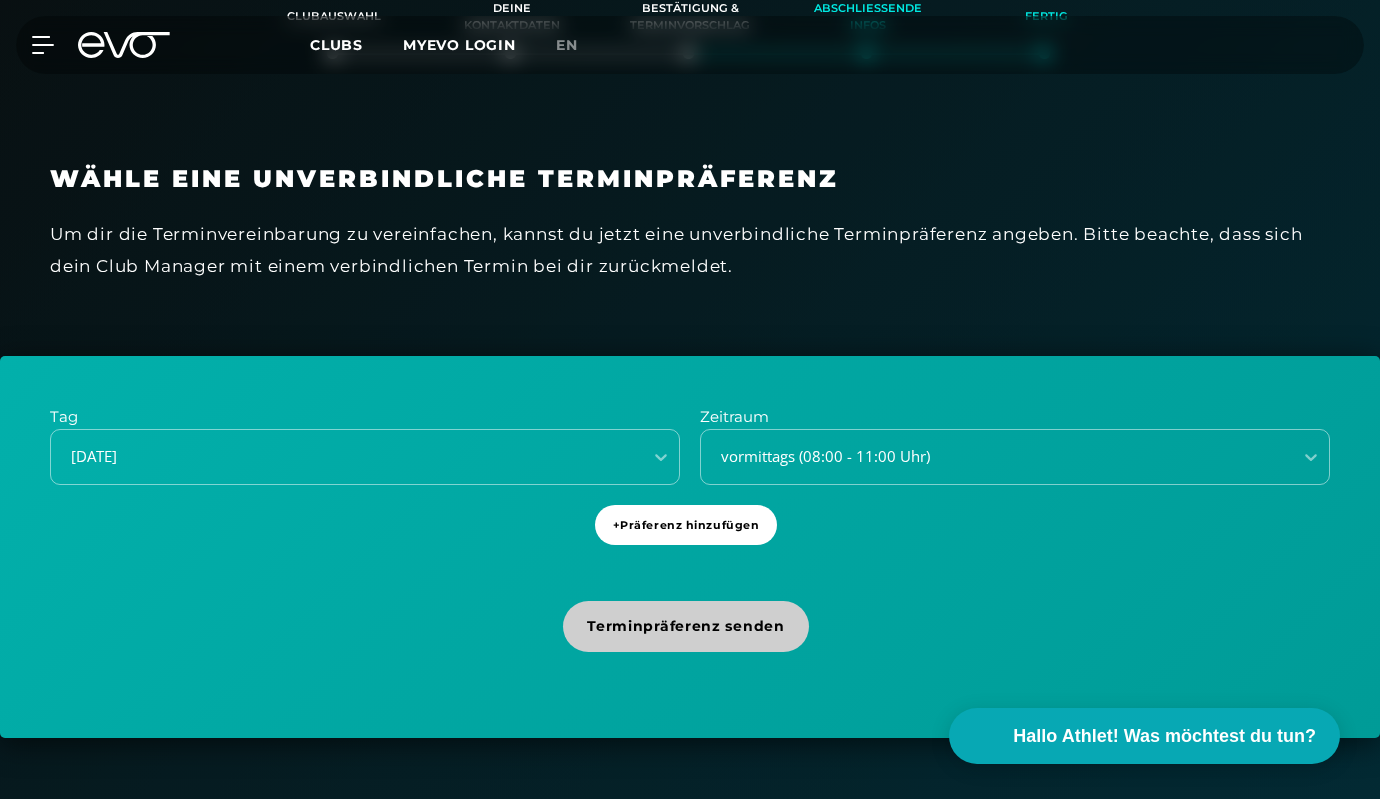 click on "Terminpräferenz senden" at bounding box center [685, 626] 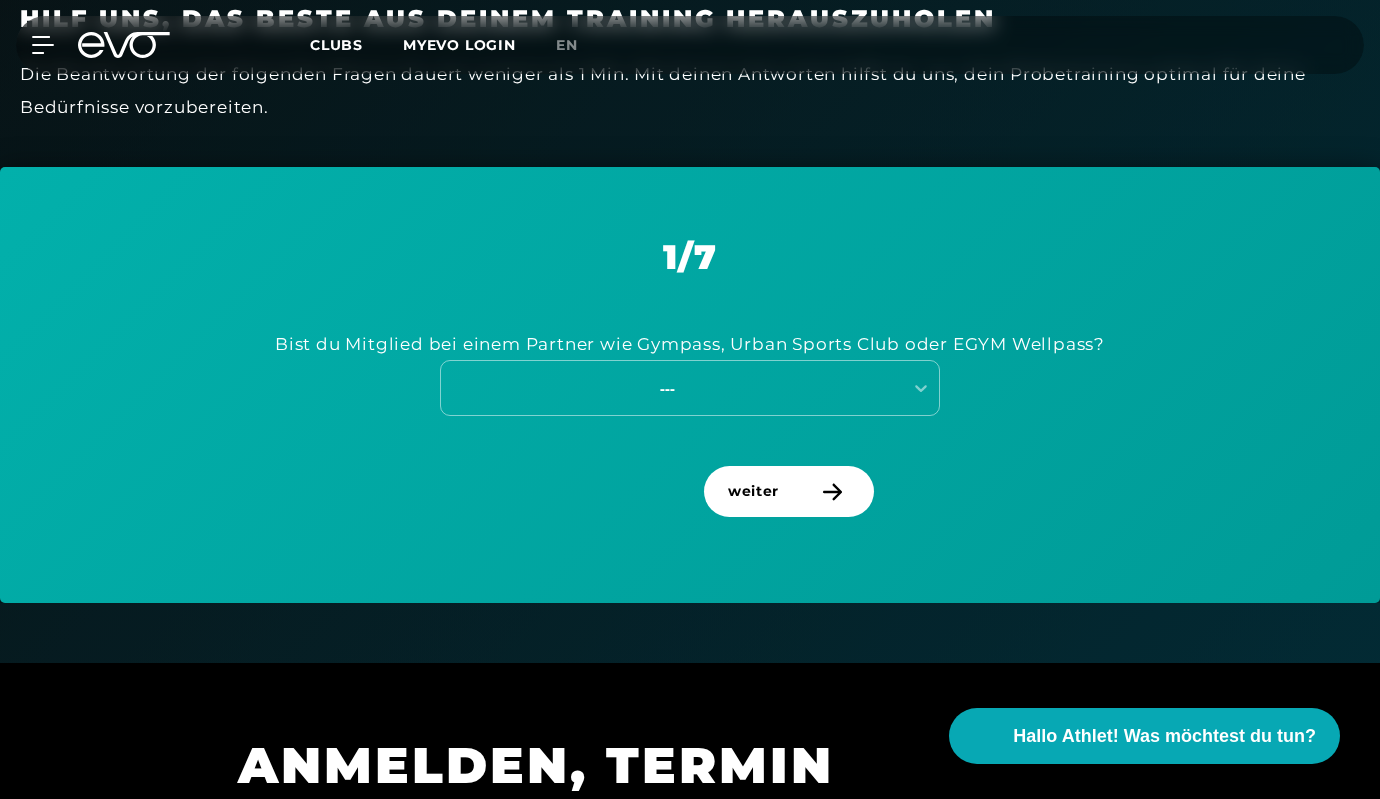 scroll, scrollTop: 818, scrollLeft: 0, axis: vertical 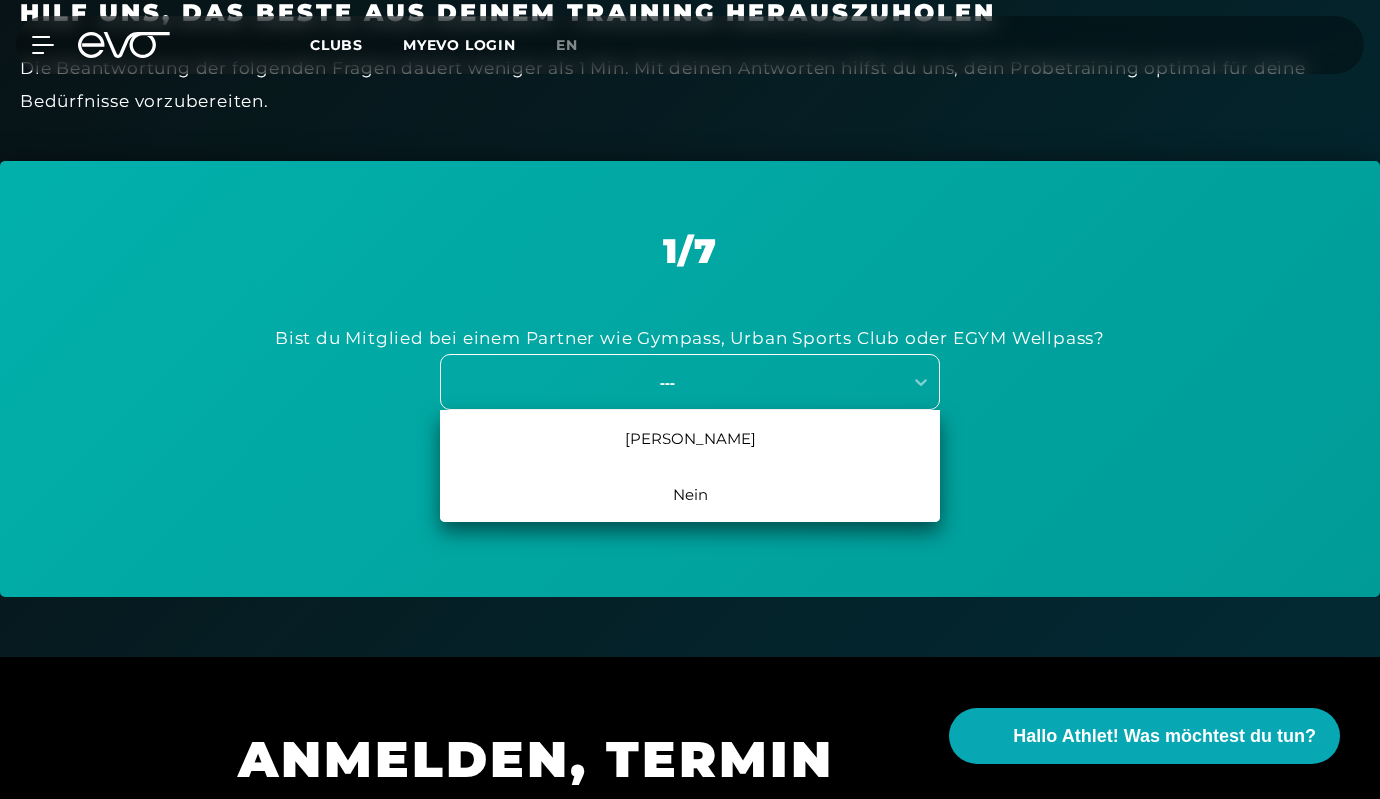 click on "---" at bounding box center (667, 382) 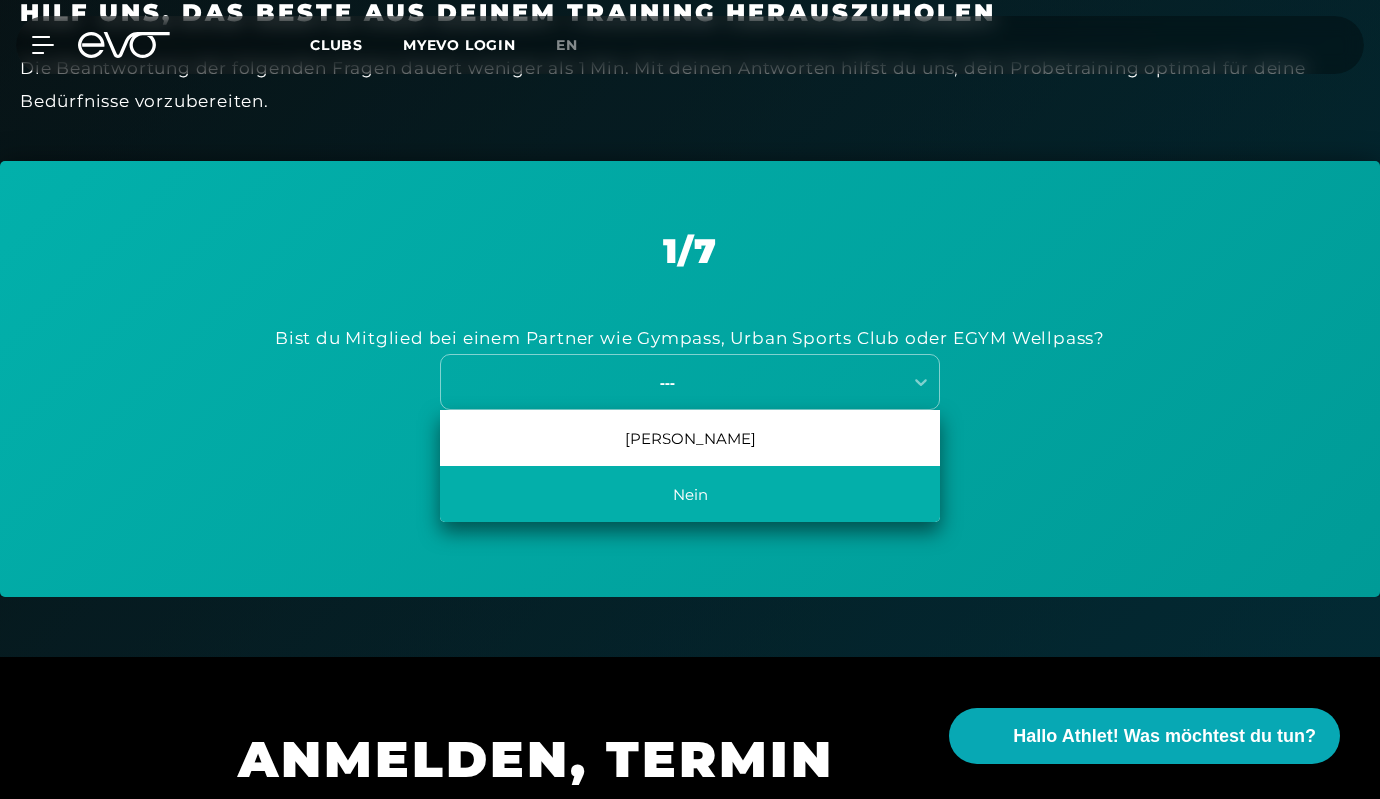 click on "Nein" at bounding box center [690, 494] 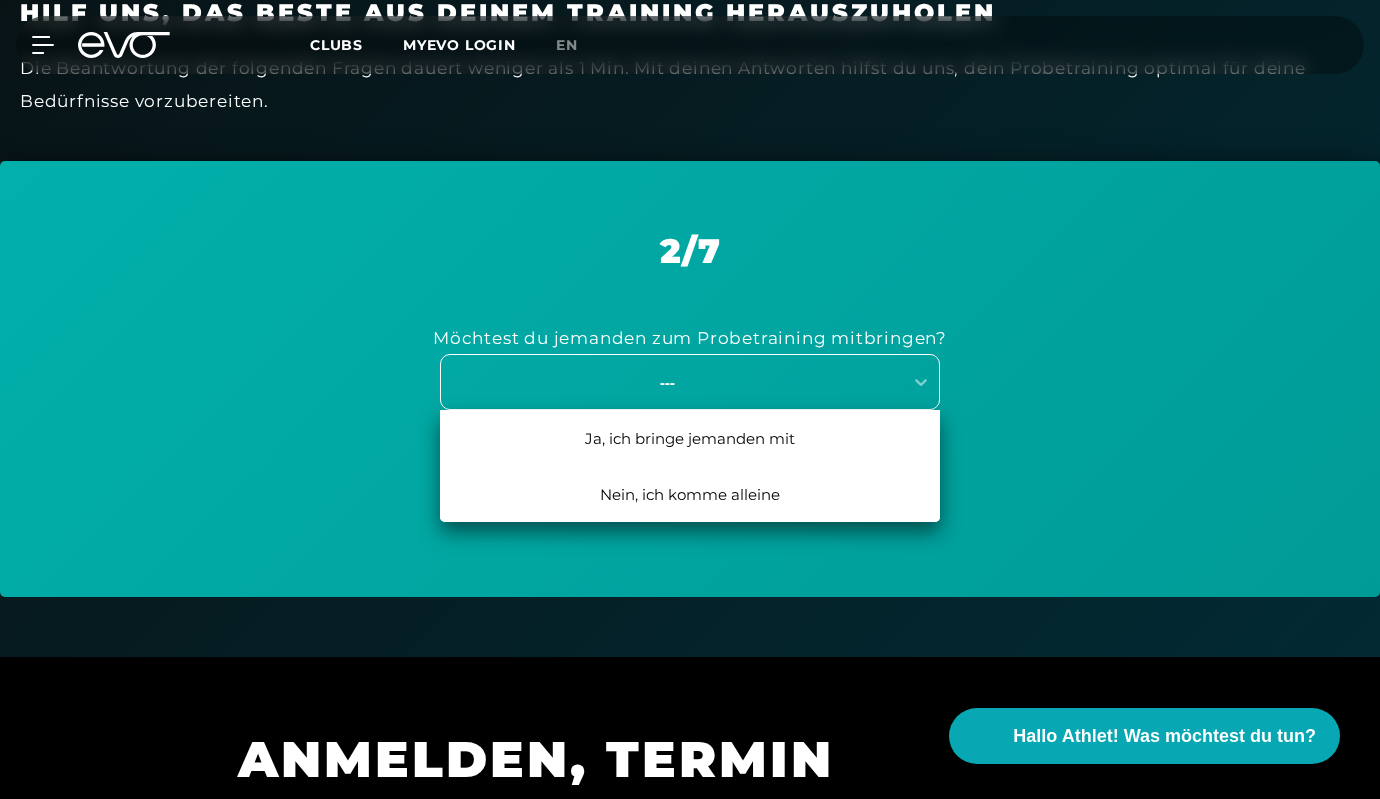 click on "---" at bounding box center (667, 382) 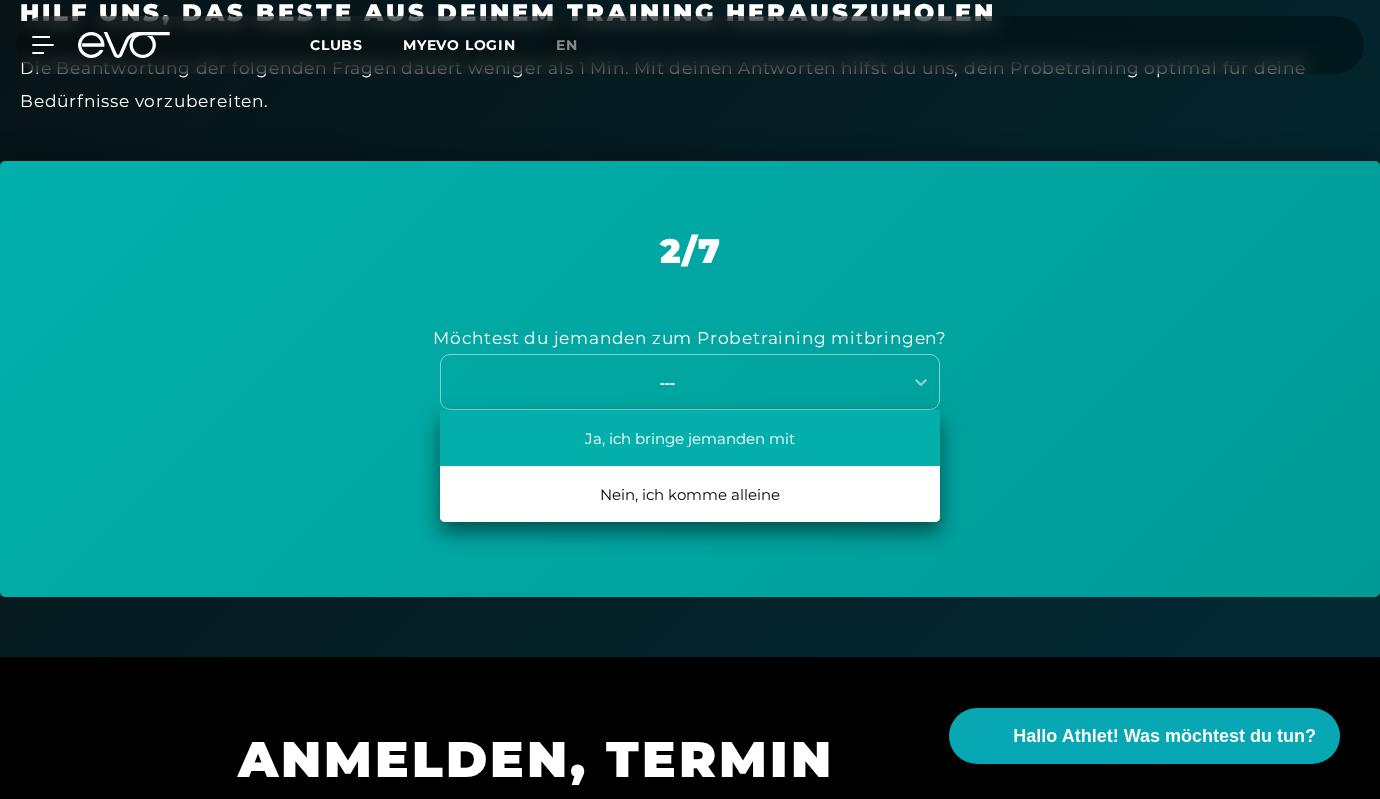 click on "Ja, ich [PERSON_NAME] jemanden mit" at bounding box center (690, 438) 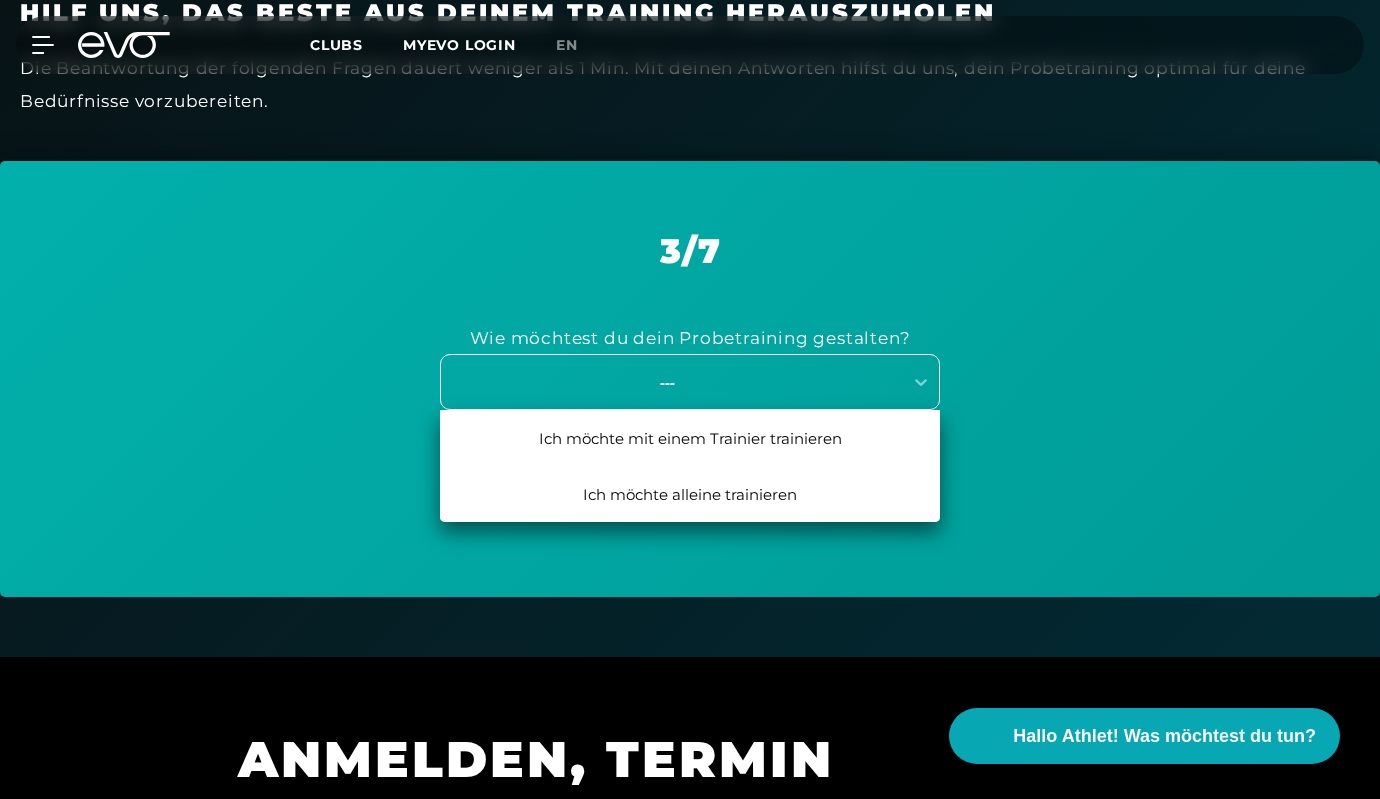 click on "---" at bounding box center [690, 382] 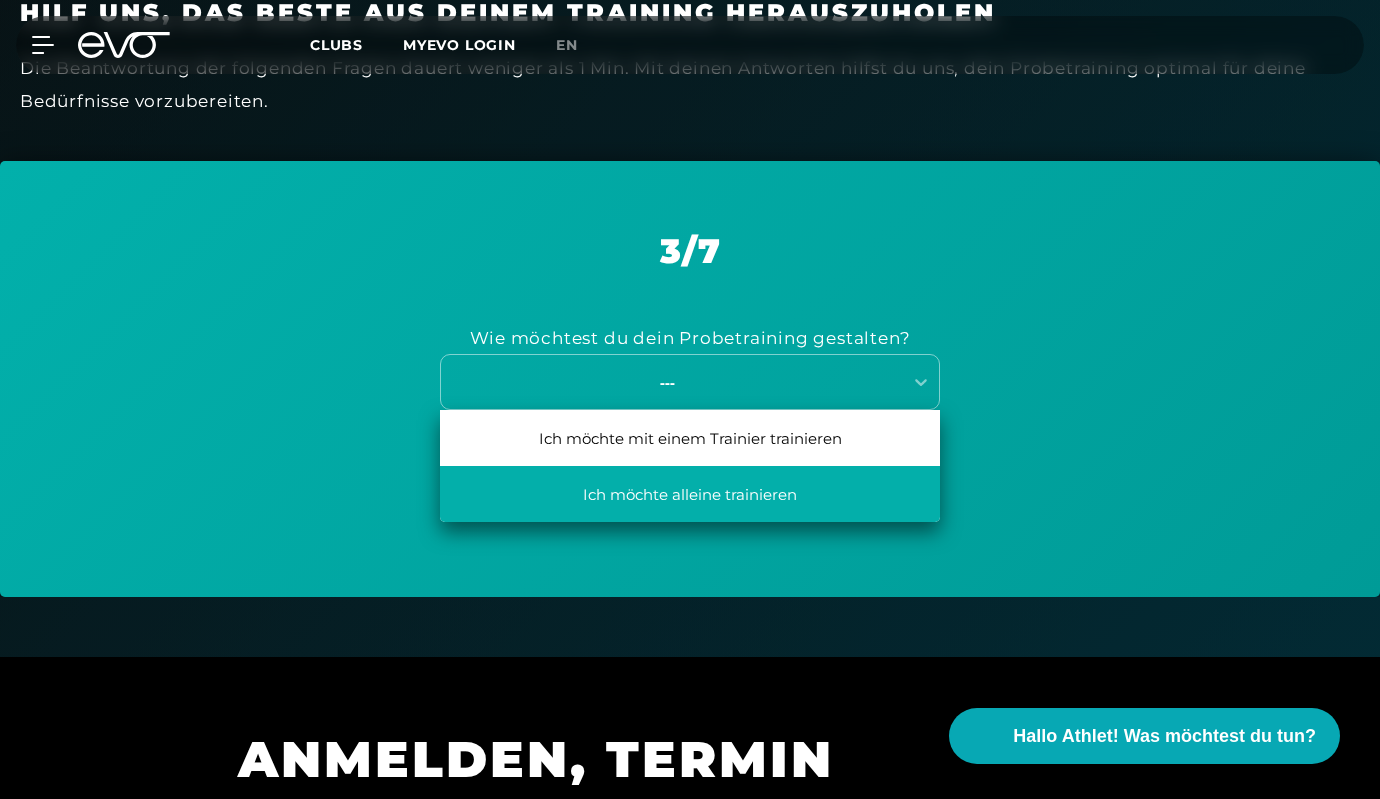 click on "Ich möchte alleine trainieren" at bounding box center (690, 494) 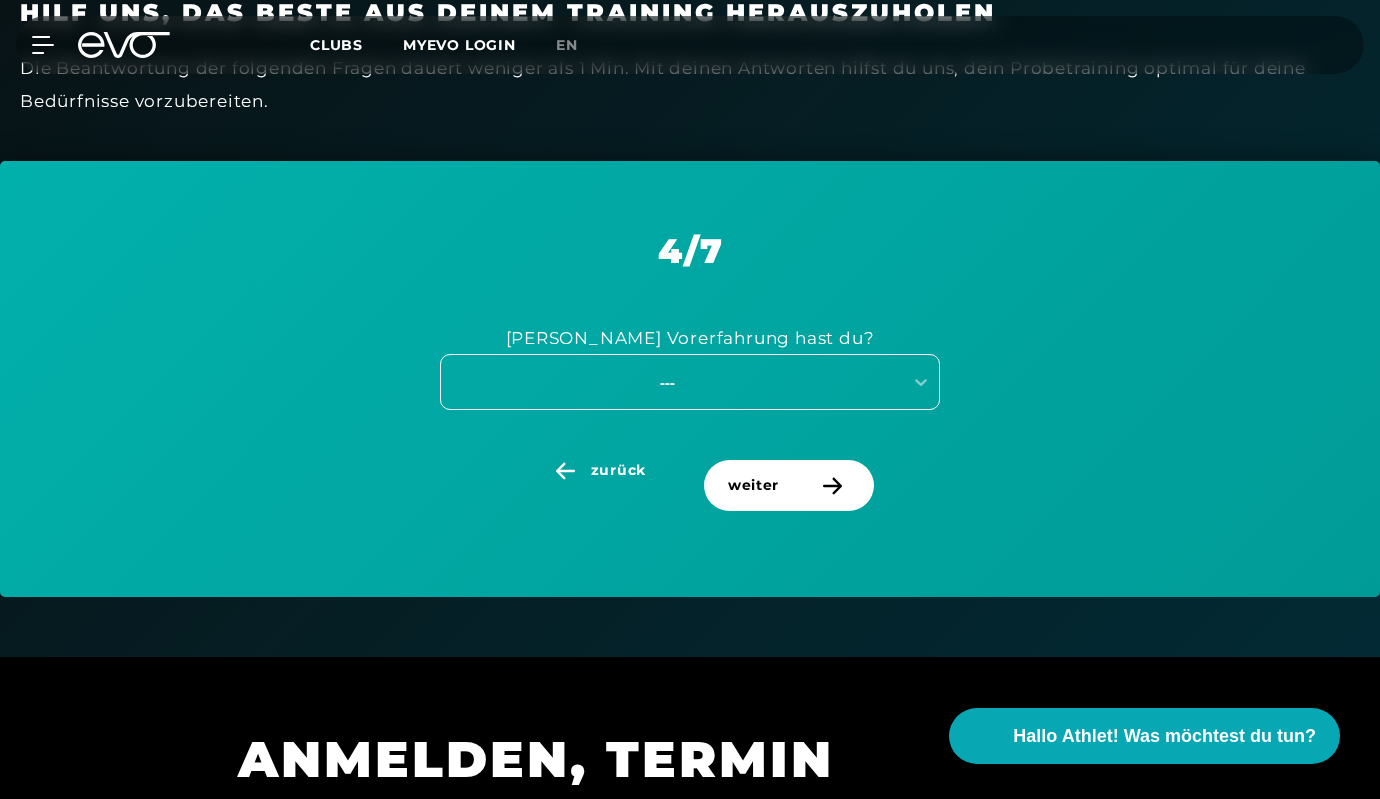 click on "---" at bounding box center (667, 382) 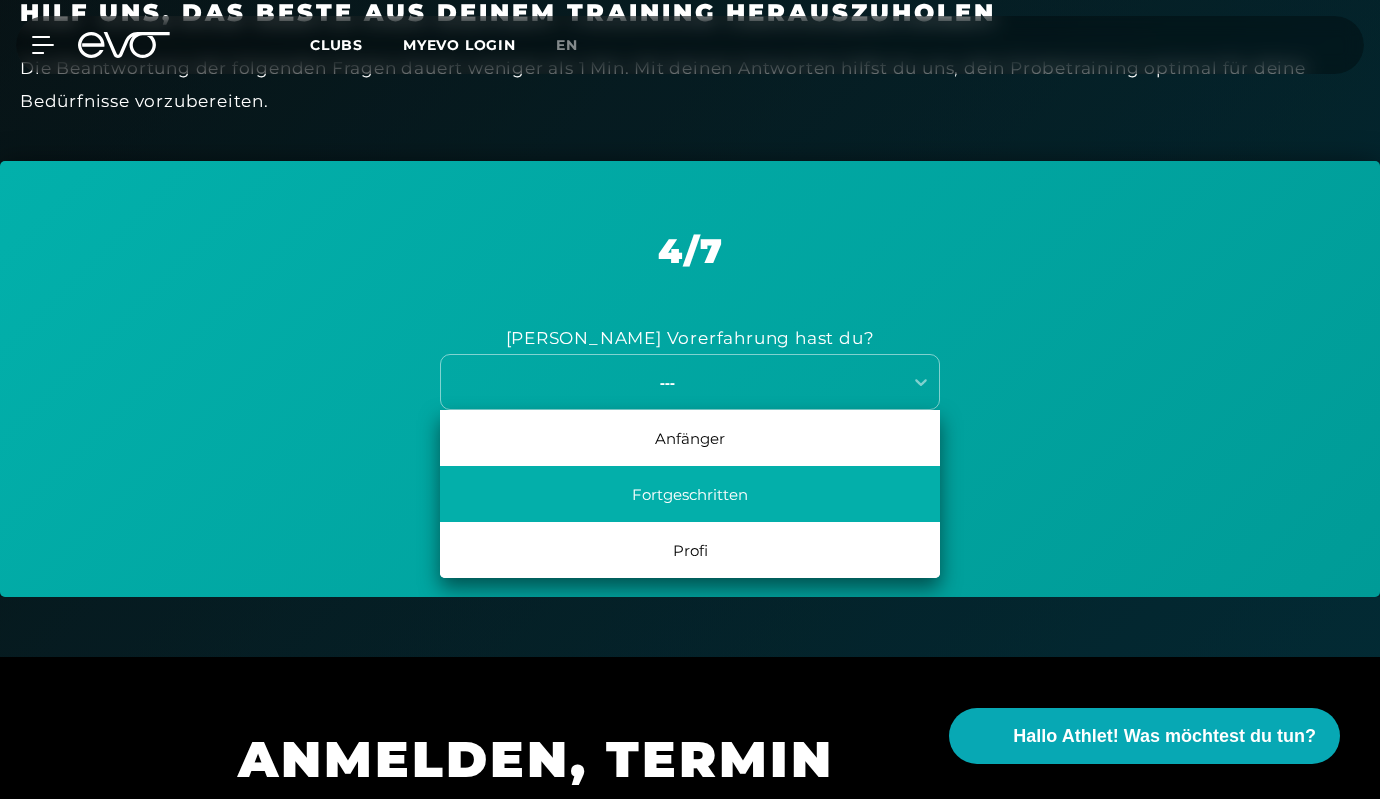click on "Fortgeschritten" at bounding box center [690, 494] 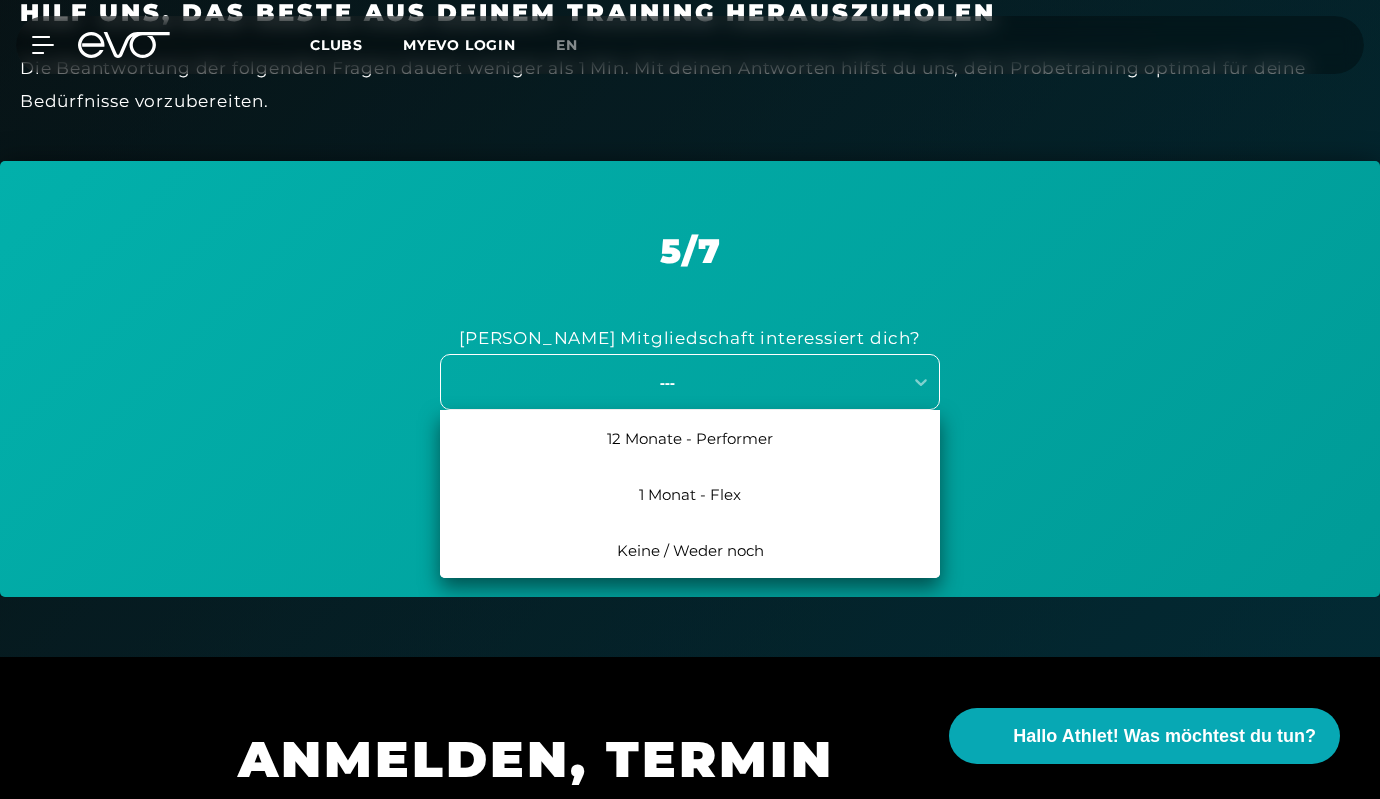 click on "---" at bounding box center (667, 382) 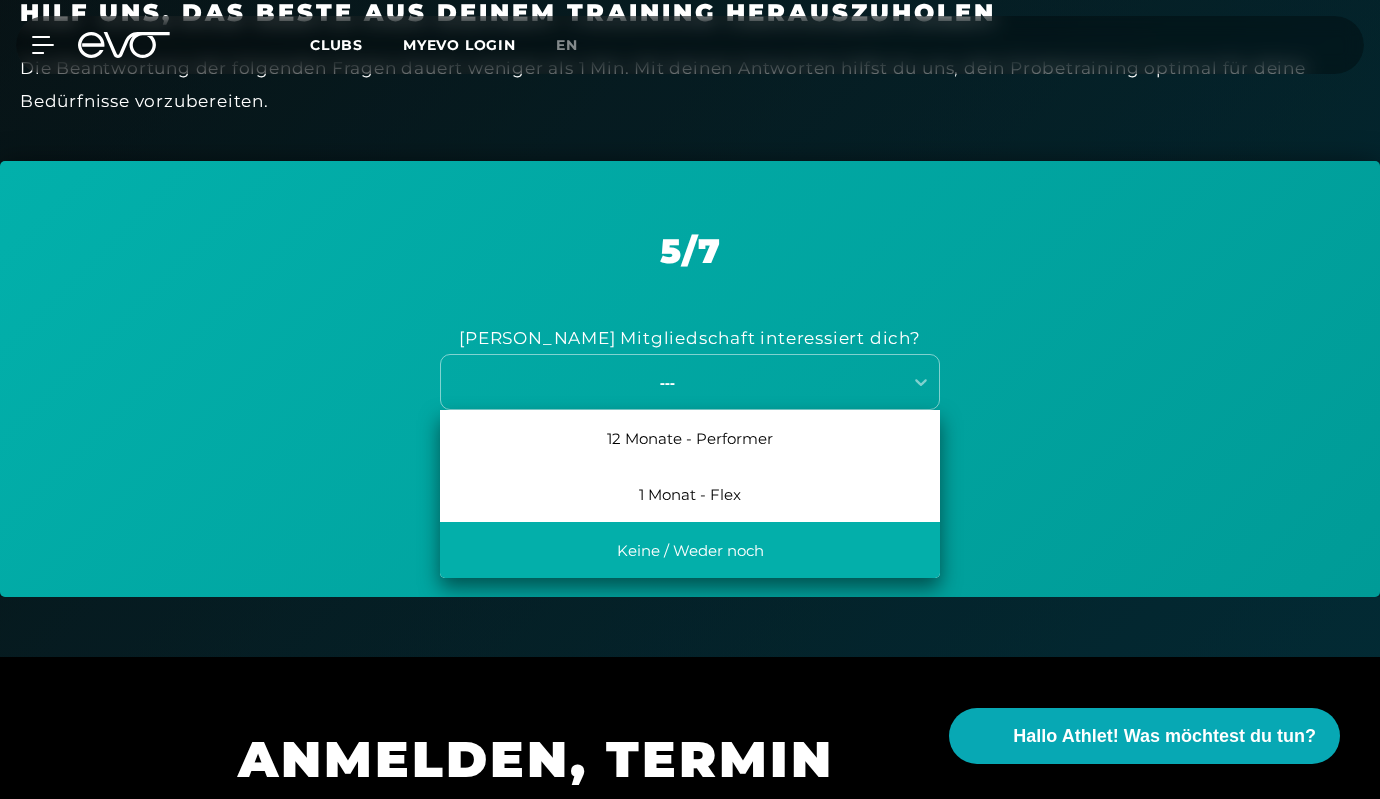 click on "Keine / Weder noch" at bounding box center (690, 550) 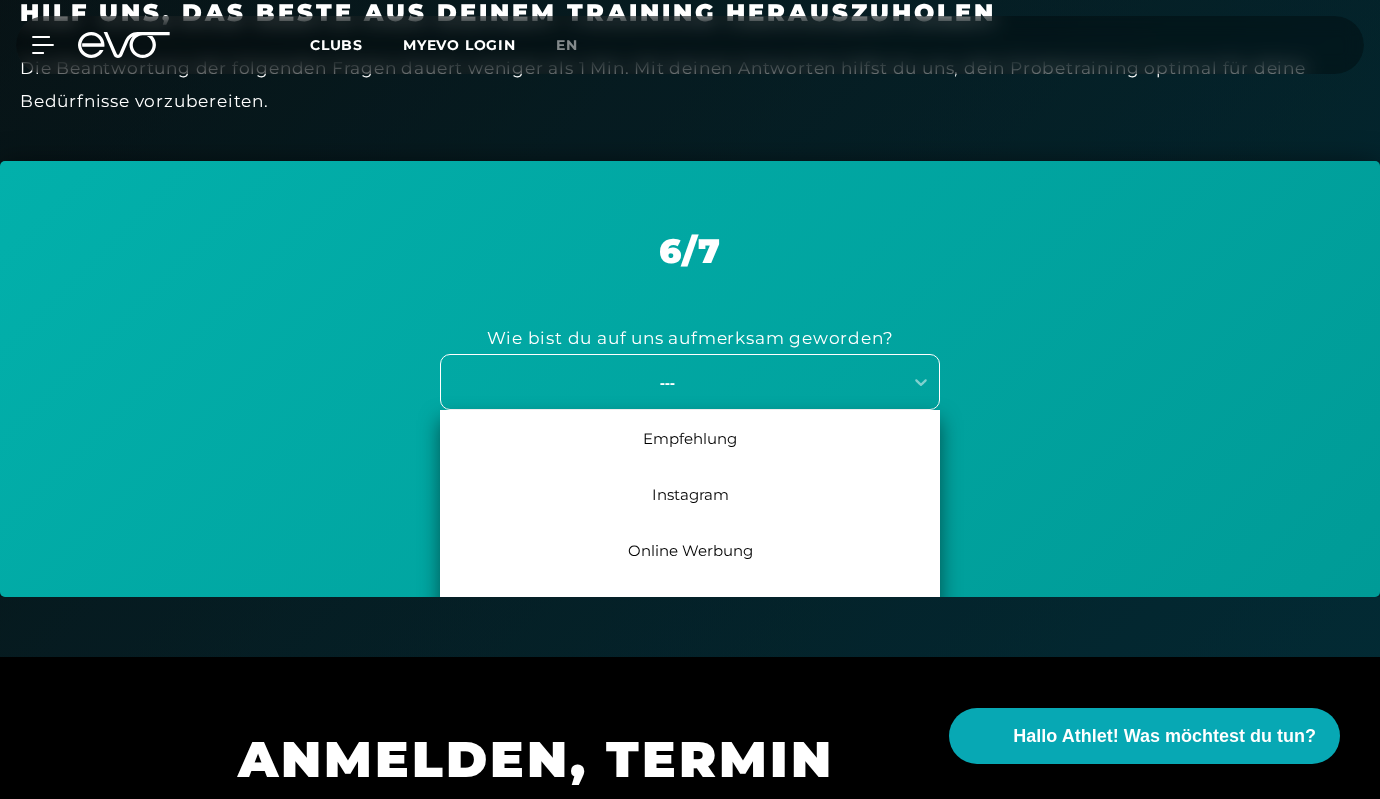 click on "---" at bounding box center [667, 382] 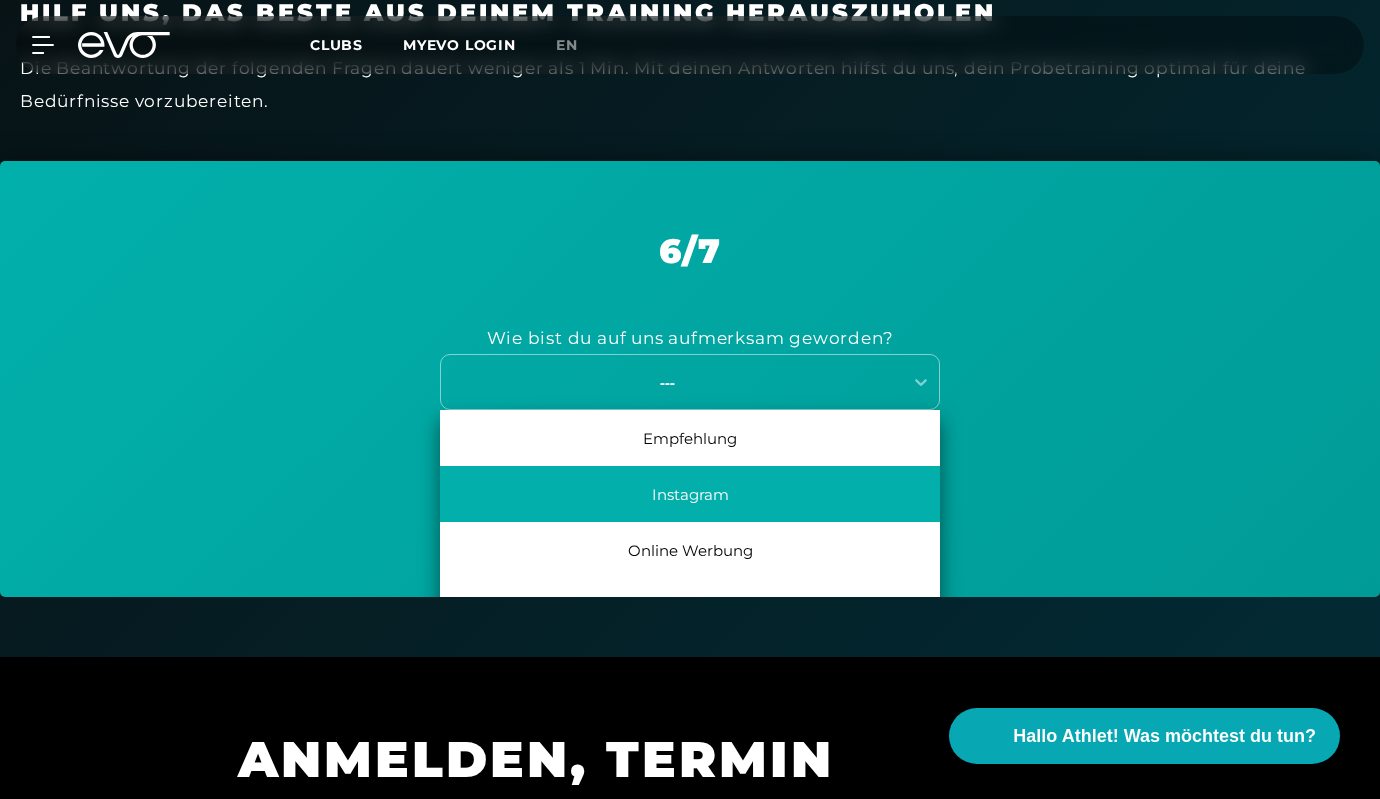 click on "Instagram" at bounding box center (690, 494) 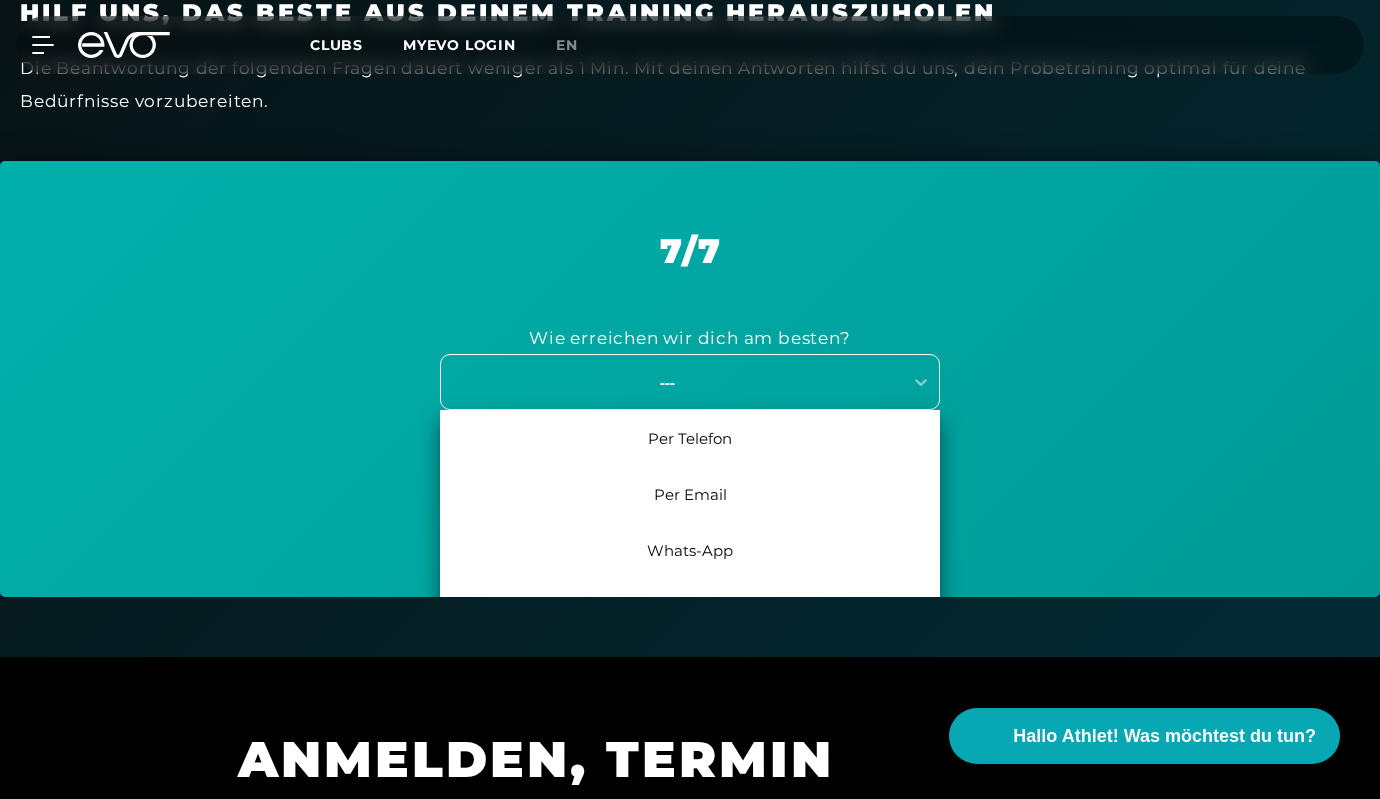 click on "---" at bounding box center [667, 382] 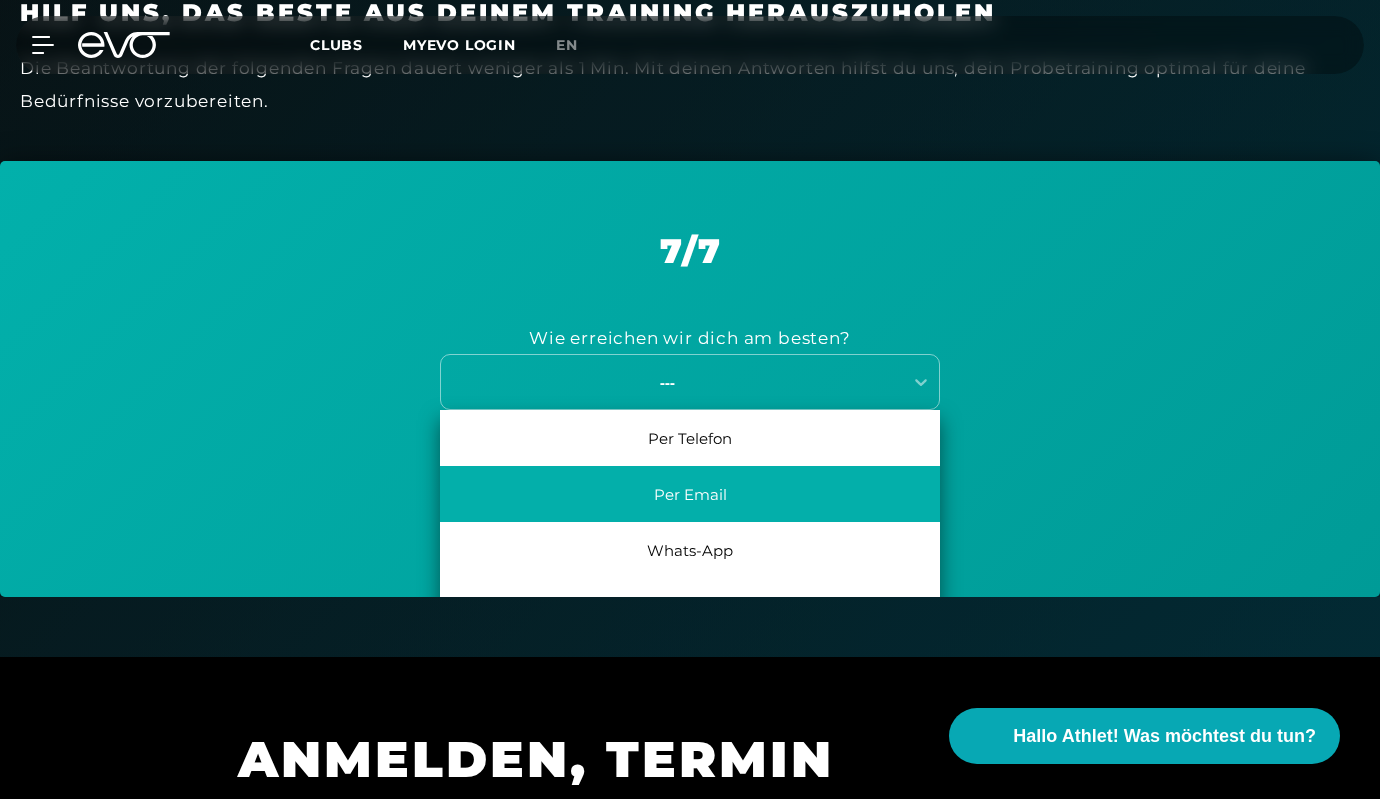 click on "Per Email" at bounding box center [690, 494] 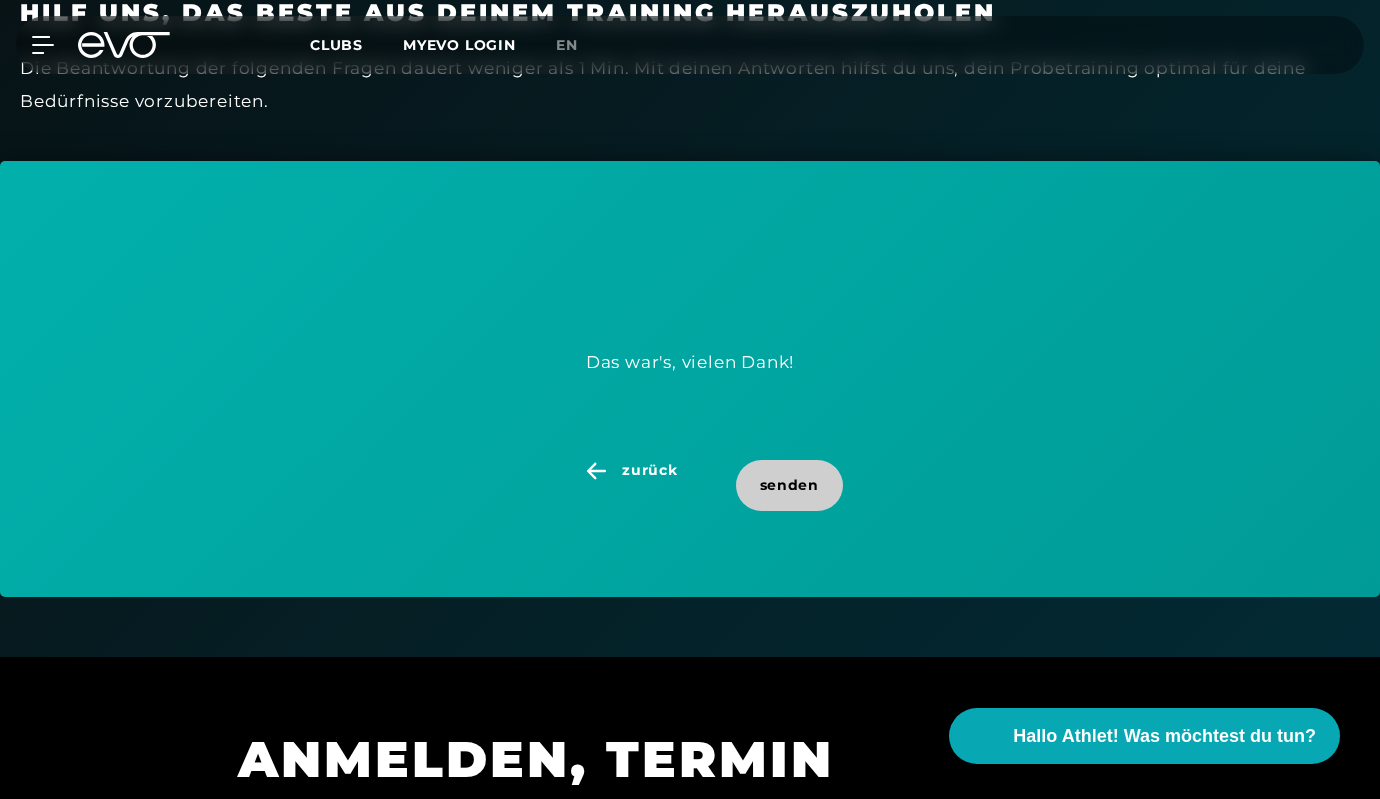 click on "senden" at bounding box center [789, 485] 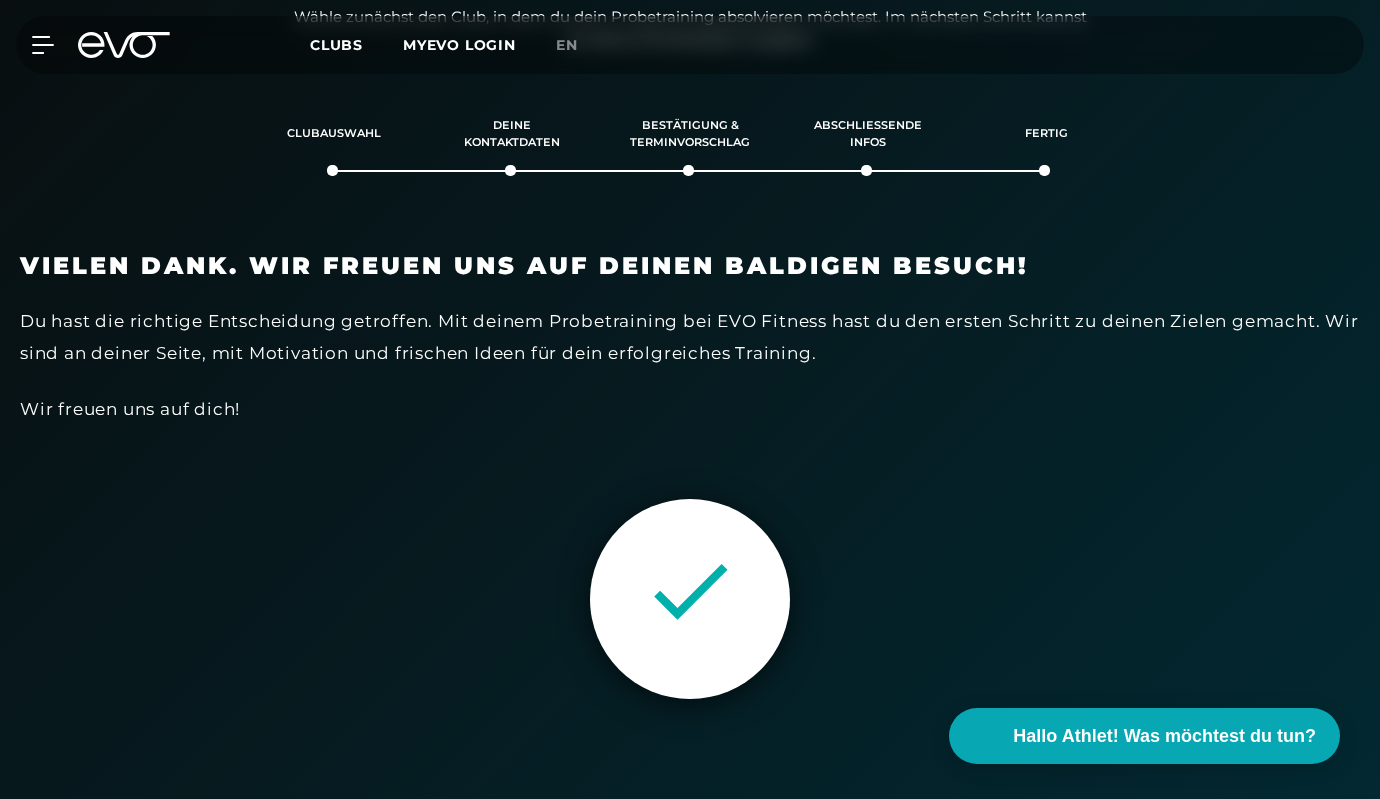 scroll, scrollTop: 401, scrollLeft: 0, axis: vertical 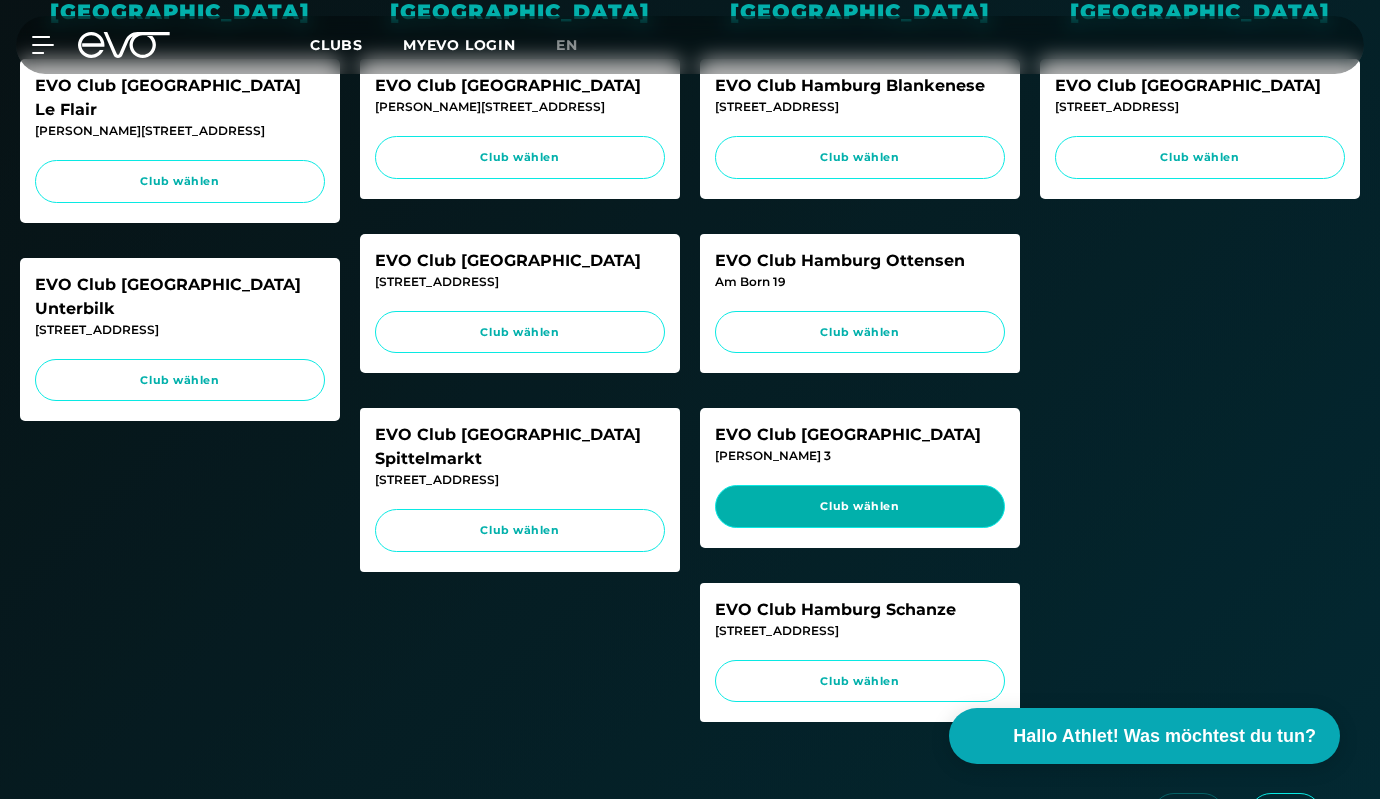 click on "Club wählen" at bounding box center (860, 506) 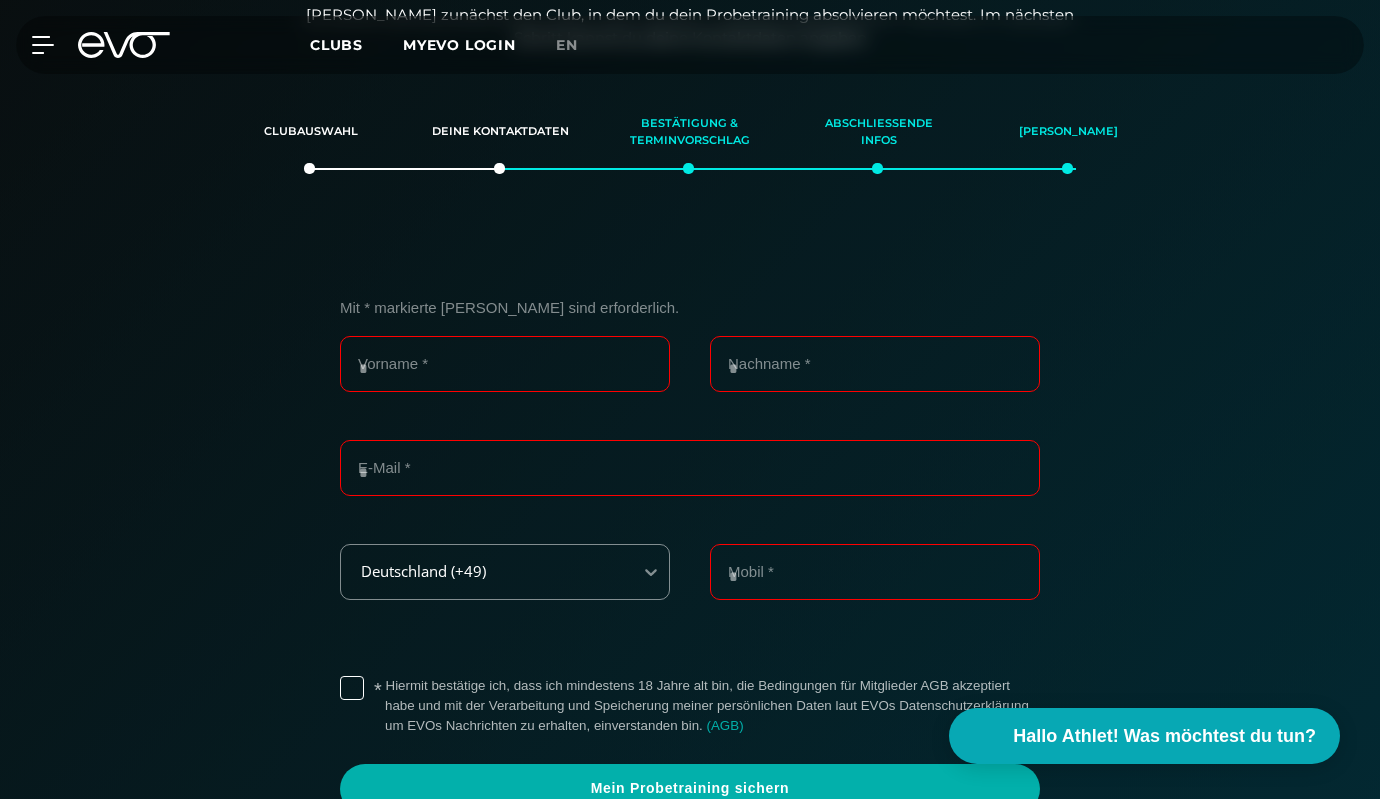 scroll, scrollTop: 401, scrollLeft: 0, axis: vertical 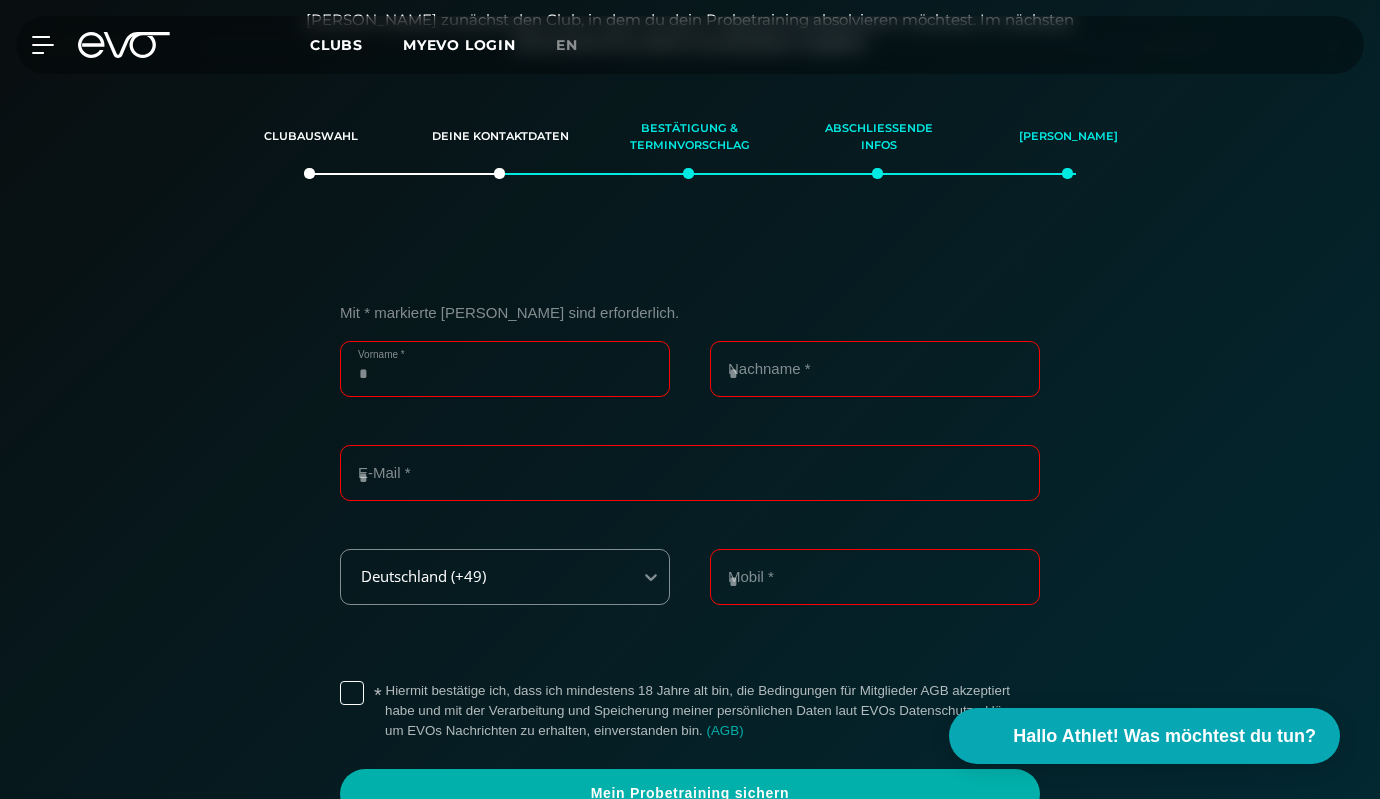 click on "Vorname *" at bounding box center (505, 369) 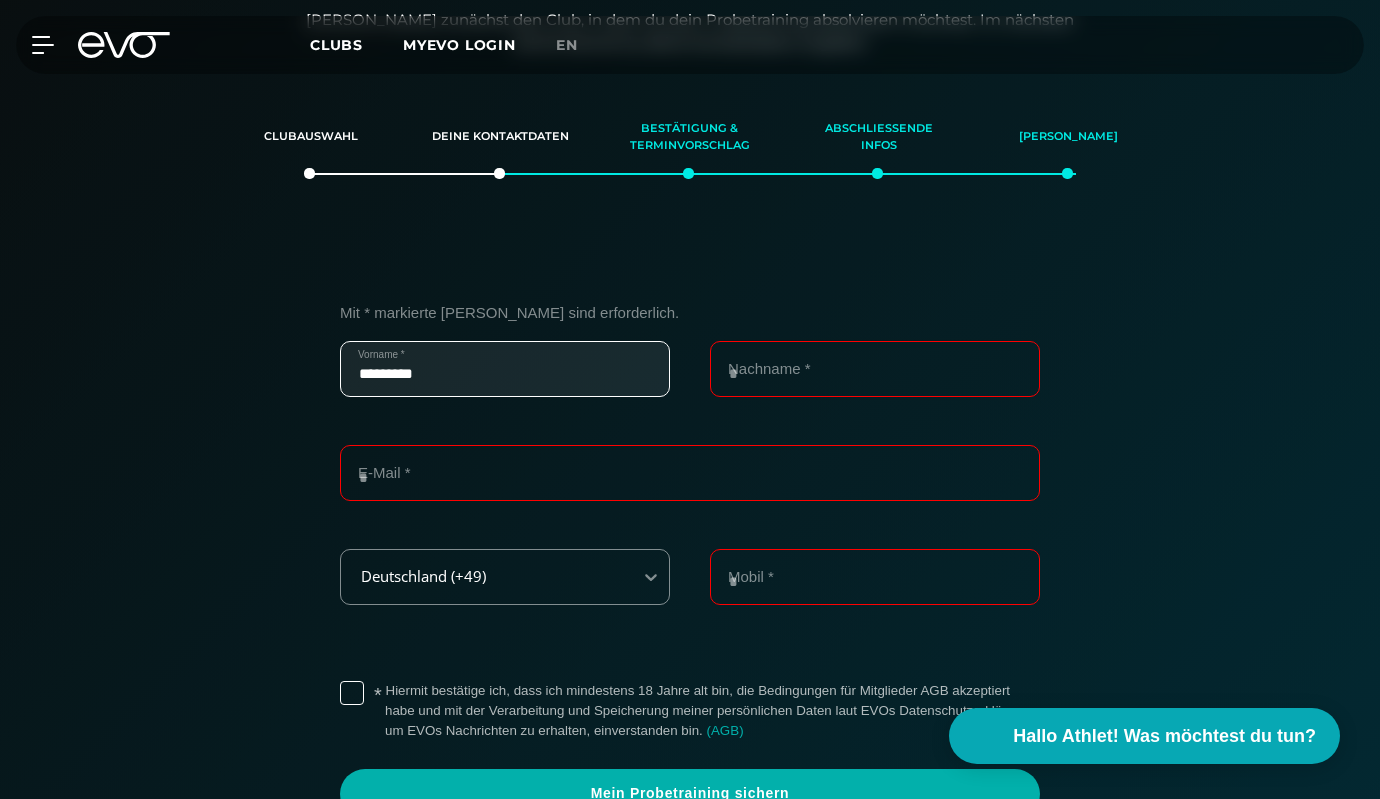 type on "*******" 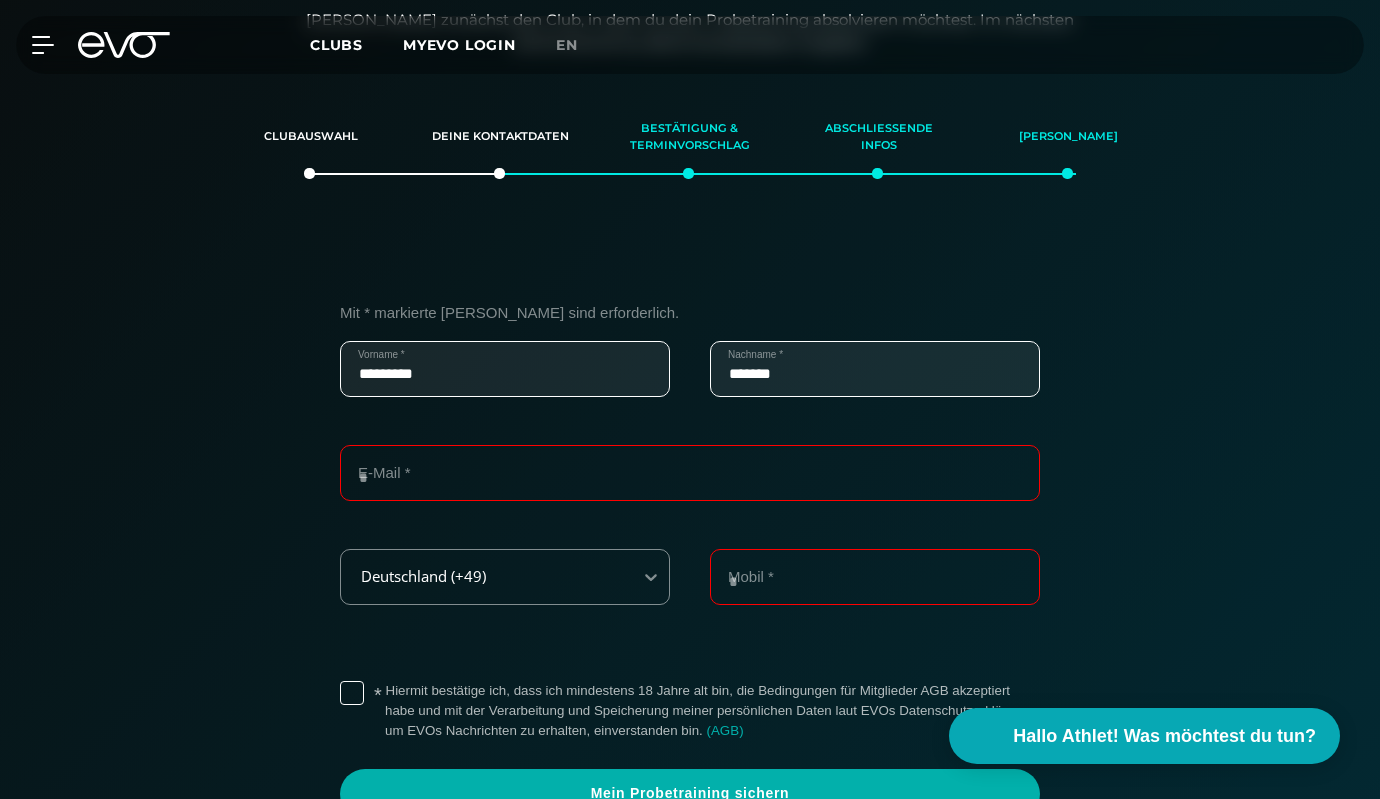 type on "**********" 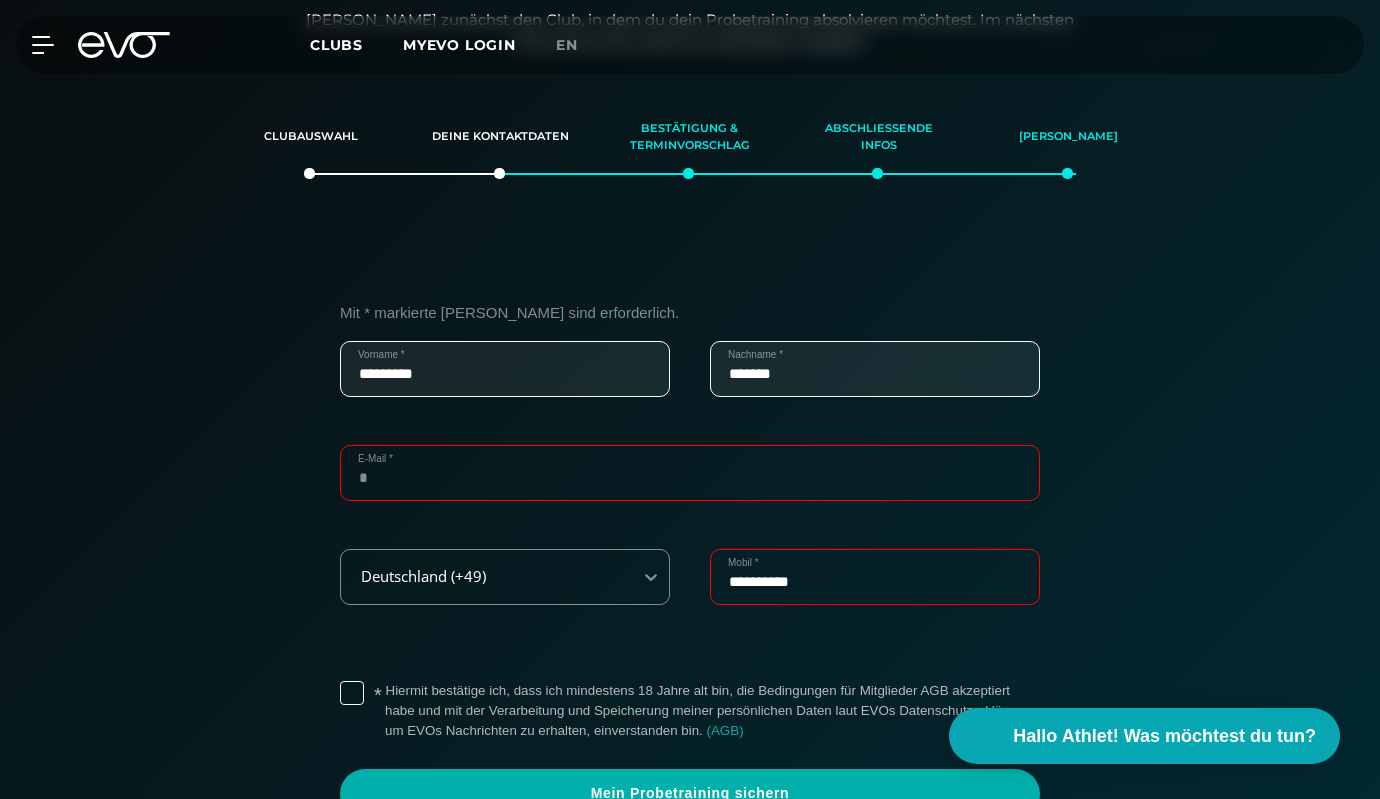 click on "E-Mail *" at bounding box center (690, 473) 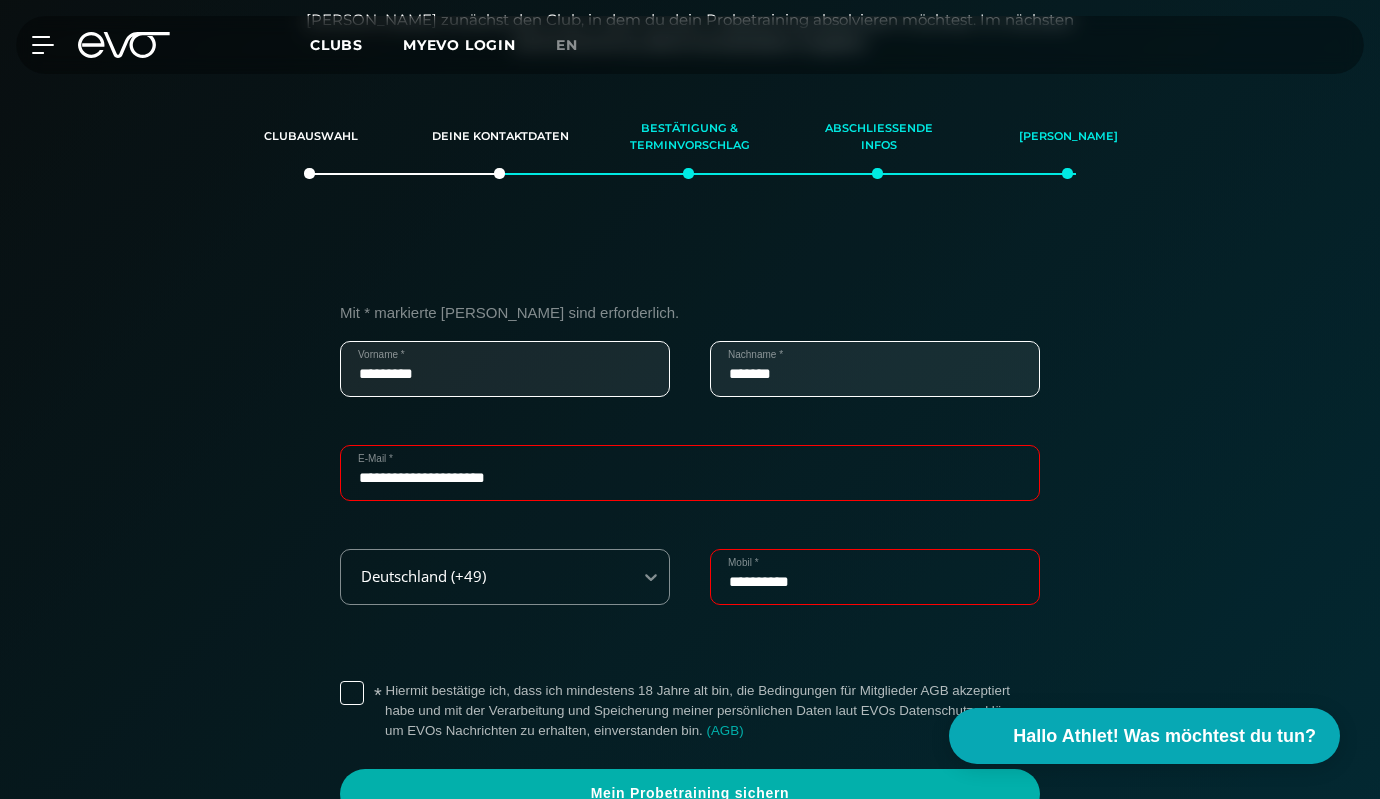 drag, startPoint x: 536, startPoint y: 476, endPoint x: 352, endPoint y: 475, distance: 184.00272 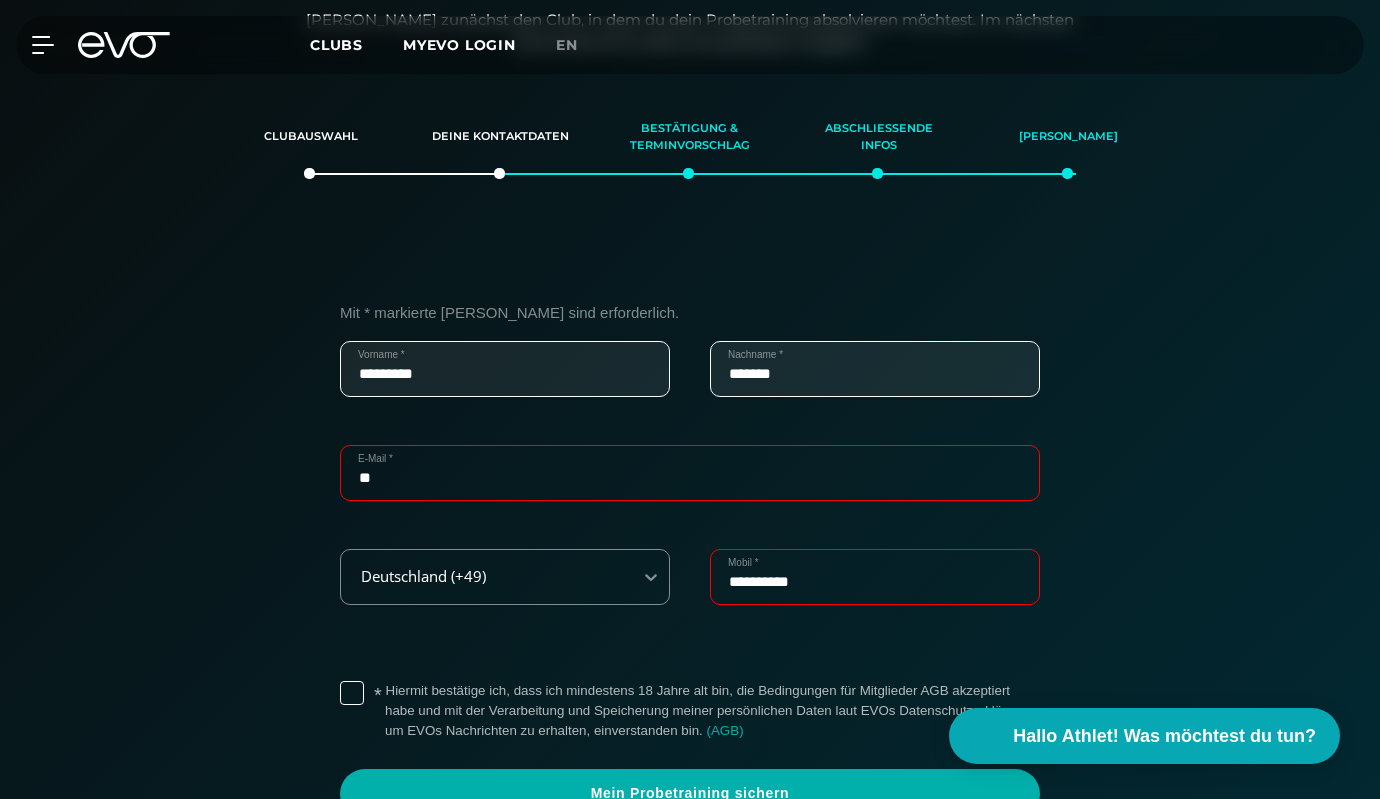 type on "*" 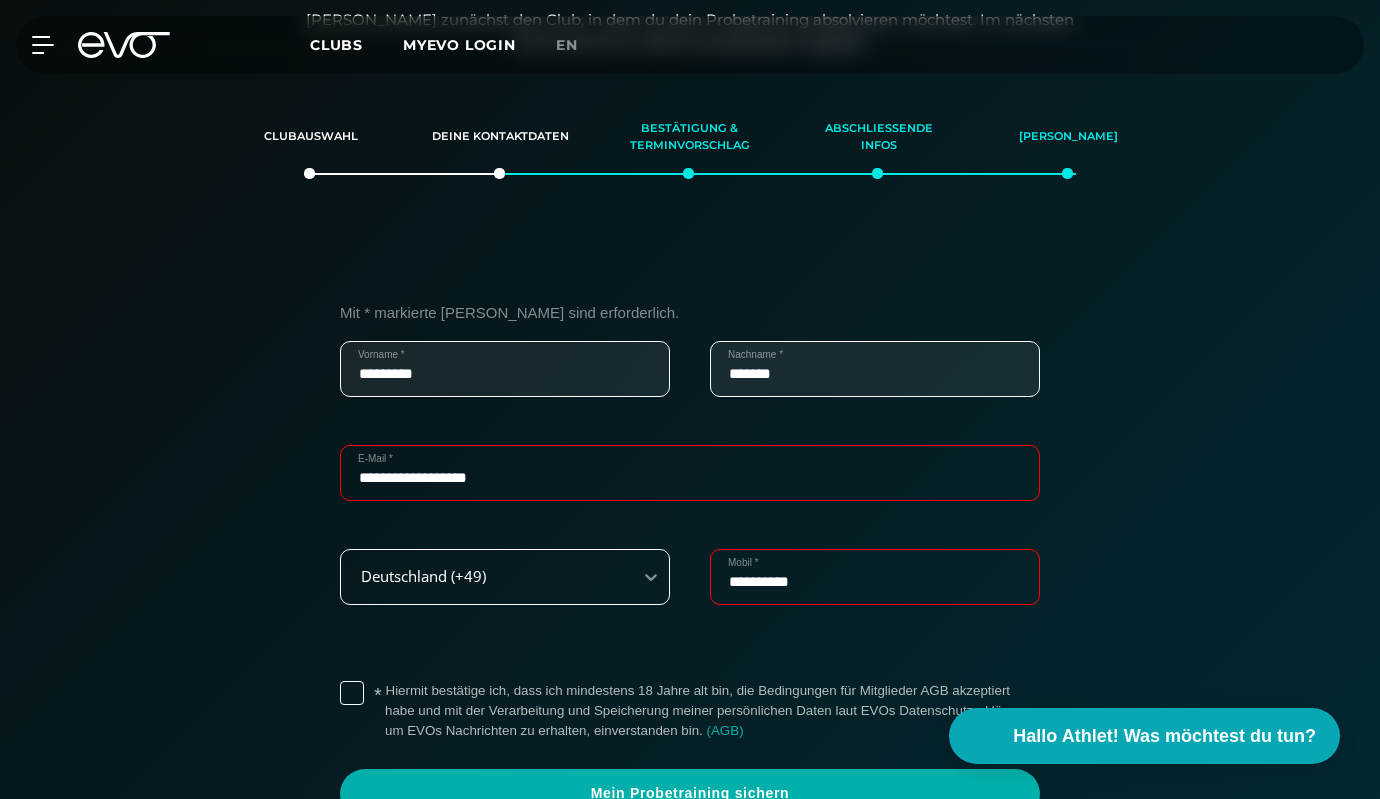 type on "**********" 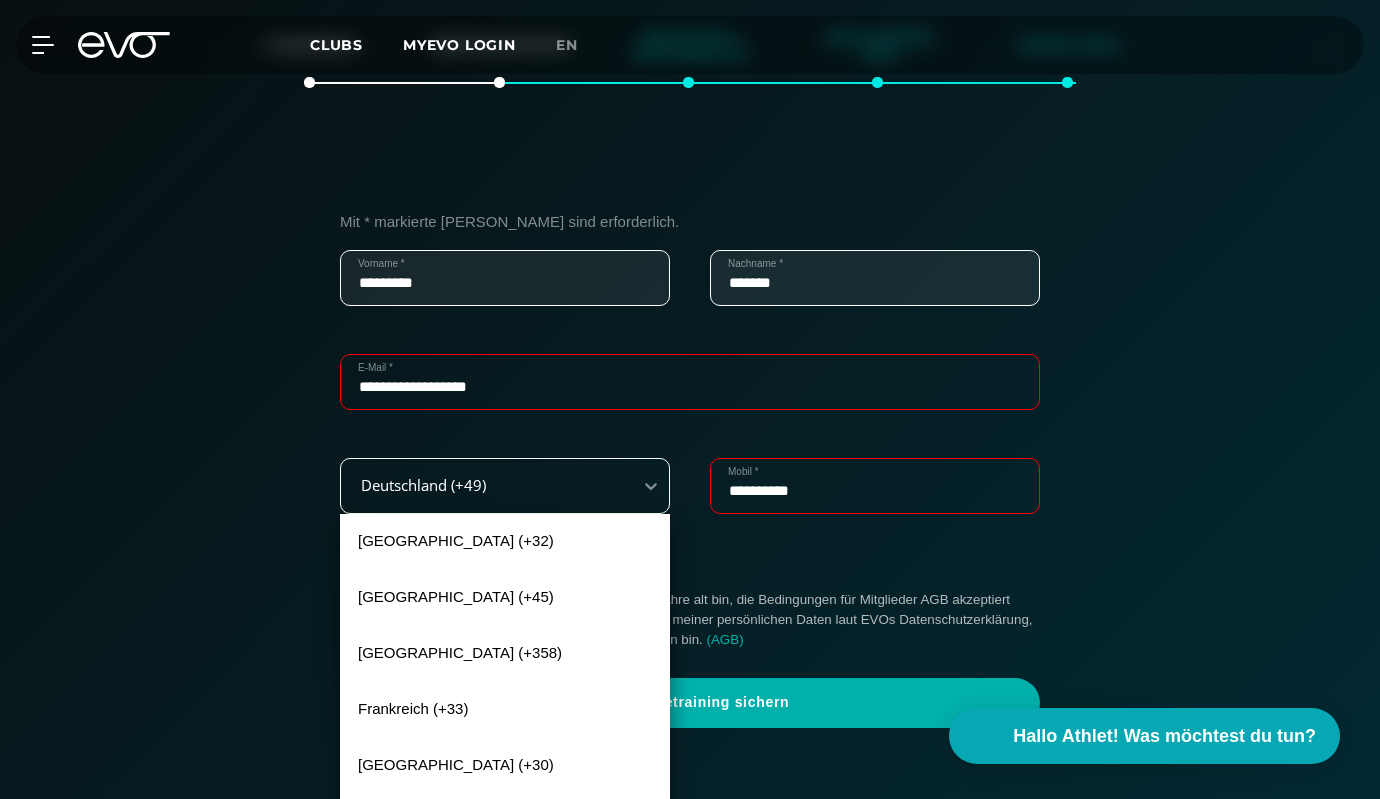click on "[GEOGRAPHIC_DATA] (+32), 1 of 240. 240 results available. Use Up and Down to choose options, press Enter to select the currently focused option, press Escape to exit the menu, press Tab to select the option and exit the menu. [GEOGRAPHIC_DATA] (+49) [GEOGRAPHIC_DATA] (+32) [GEOGRAPHIC_DATA] (+45) [GEOGRAPHIC_DATA] (+358) [GEOGRAPHIC_DATA] (+33) [GEOGRAPHIC_DATA] (+30) [GEOGRAPHIC_DATA] (+354) [GEOGRAPHIC_DATA] (+39) [GEOGRAPHIC_DATA] (+371) [GEOGRAPHIC_DATA] (+370) [GEOGRAPHIC_DATA] (+31) [GEOGRAPHIC_DATA] (+47) [GEOGRAPHIC_DATA] (+48) [GEOGRAPHIC_DATA] (+351) [GEOGRAPHIC_DATA] (+40) [GEOGRAPHIC_DATA] (+7) [GEOGRAPHIC_DATA] (+381) [GEOGRAPHIC_DATA] (+421) [GEOGRAPHIC_DATA] (+386) [GEOGRAPHIC_DATA] (+34) [GEOGRAPHIC_DATA] (+44) [GEOGRAPHIC_DATA] (+46) [GEOGRAPHIC_DATA] (+41) [GEOGRAPHIC_DATA] (+420) [GEOGRAPHIC_DATA] (+90) [GEOGRAPHIC_DATA] (+49) [GEOGRAPHIC_DATA] (+36) [GEOGRAPHIC_DATA] (+1) [GEOGRAPHIC_DATA] (+43) [GEOGRAPHIC_DATA] (+93) [GEOGRAPHIC_DATA] (+355) [GEOGRAPHIC_DATA] (+213) [US_STATE] (+1-684) [GEOGRAPHIC_DATA] (+376) [GEOGRAPHIC_DATA] (+244) [GEOGRAPHIC_DATA] (+1-264) [GEOGRAPHIC_DATA] (+672) [GEOGRAPHIC_DATA] (+1-268) [GEOGRAPHIC_DATA] (+54) [GEOGRAPHIC_DATA] (+374) [GEOGRAPHIC_DATA] (+297) [GEOGRAPHIC_DATA] (+61) [GEOGRAPHIC_DATA] (+994) [GEOGRAPHIC_DATA] (+1-242) [GEOGRAPHIC_DATA] (+973) [GEOGRAPHIC_DATA] (+880) [GEOGRAPHIC_DATA] (+1-246) [GEOGRAPHIC_DATA] (+375) [GEOGRAPHIC_DATA] (+501) [GEOGRAPHIC_DATA] (+229)" at bounding box center [505, 486] 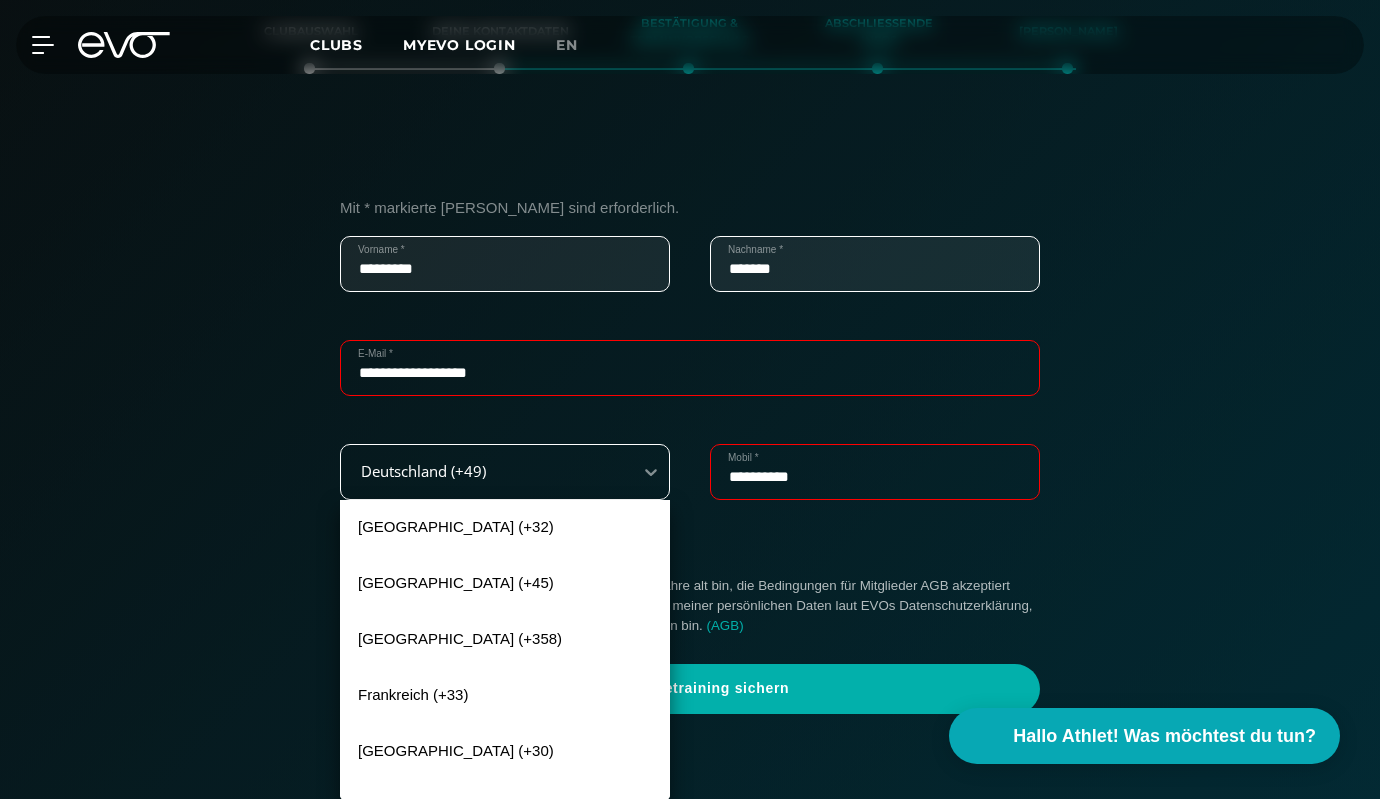 scroll, scrollTop: 506, scrollLeft: 0, axis: vertical 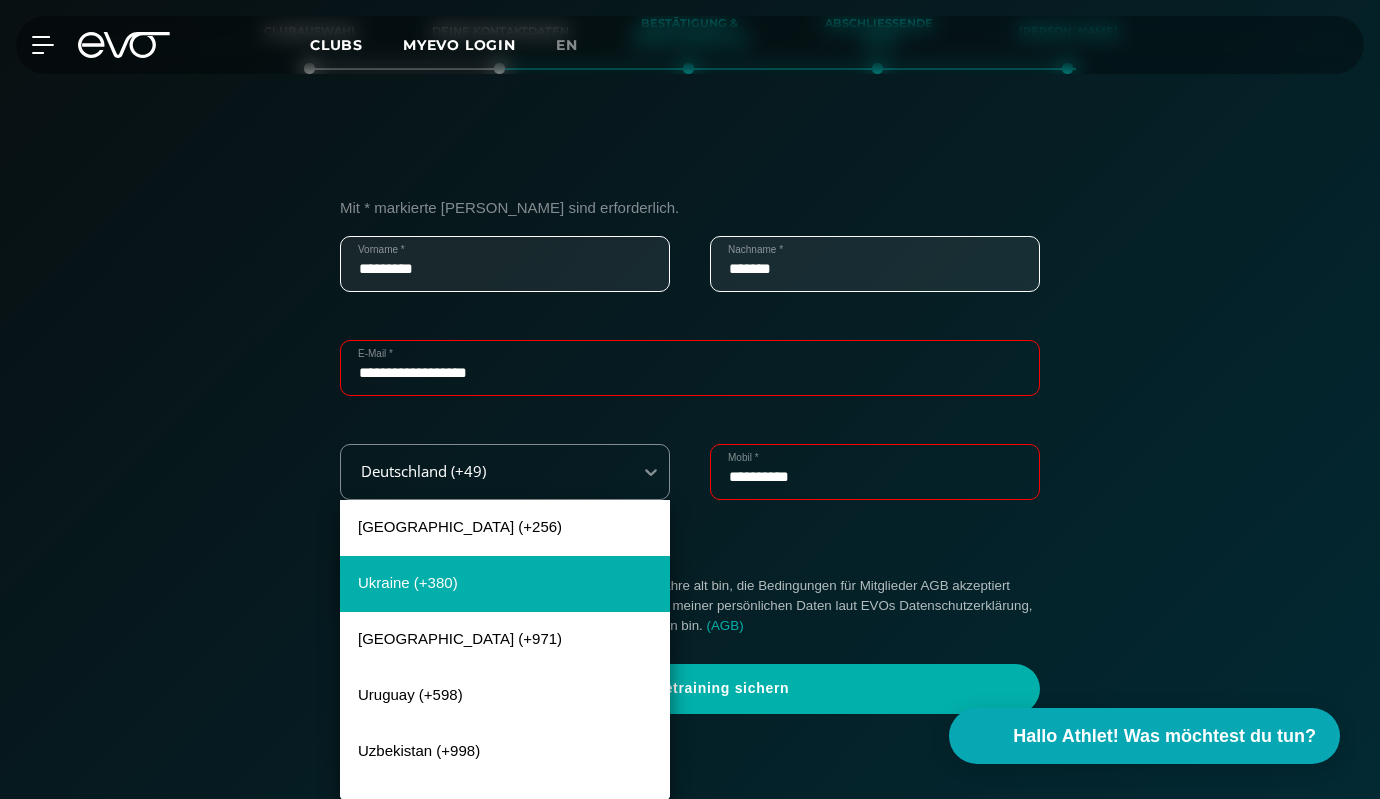 click on "Ukraine (+380)" at bounding box center [505, 584] 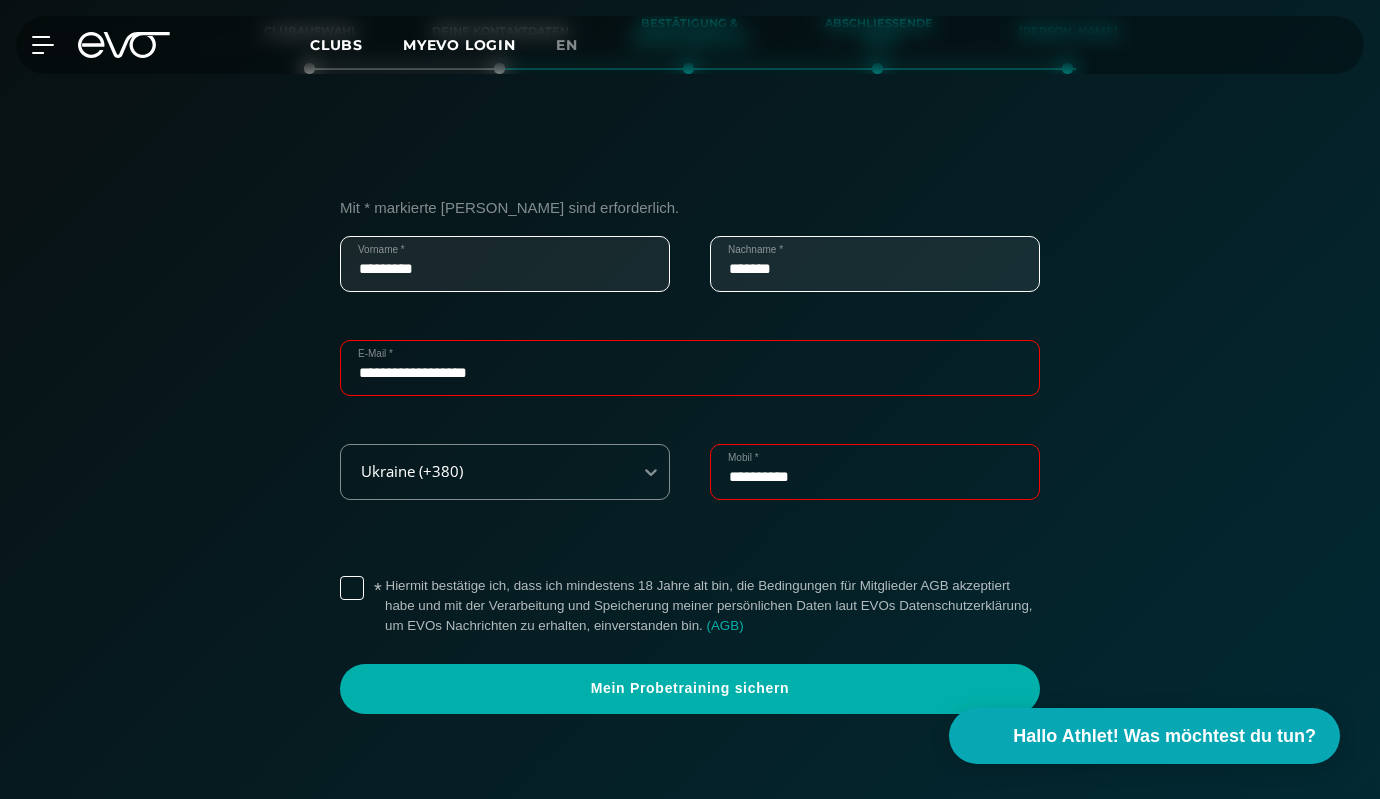 click on "*   Hiermit bestätige ich, dass ich mindestens 18 Jahre alt bin, die Bedingungen für Mitglieder AGB akzeptiert habe und mit der Verarbeitung und Speicherung meiner persönlichen Daten laut EVOs Datenschutzerklärung, um EVOs Nachrichten zu erhalten, einverstanden bin.   ( AGB )" at bounding box center [712, 606] 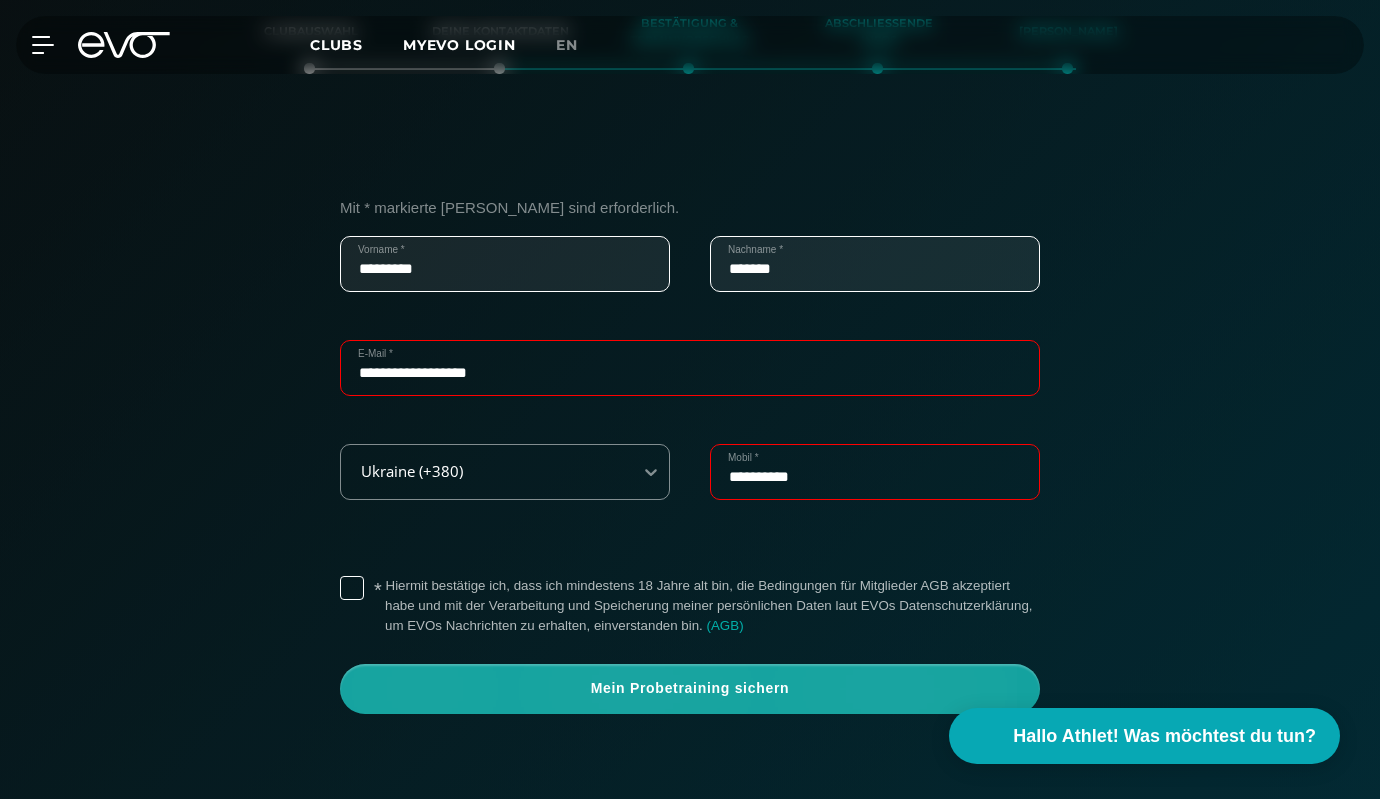 click on "Mein Probetraining sichern" at bounding box center [690, 689] 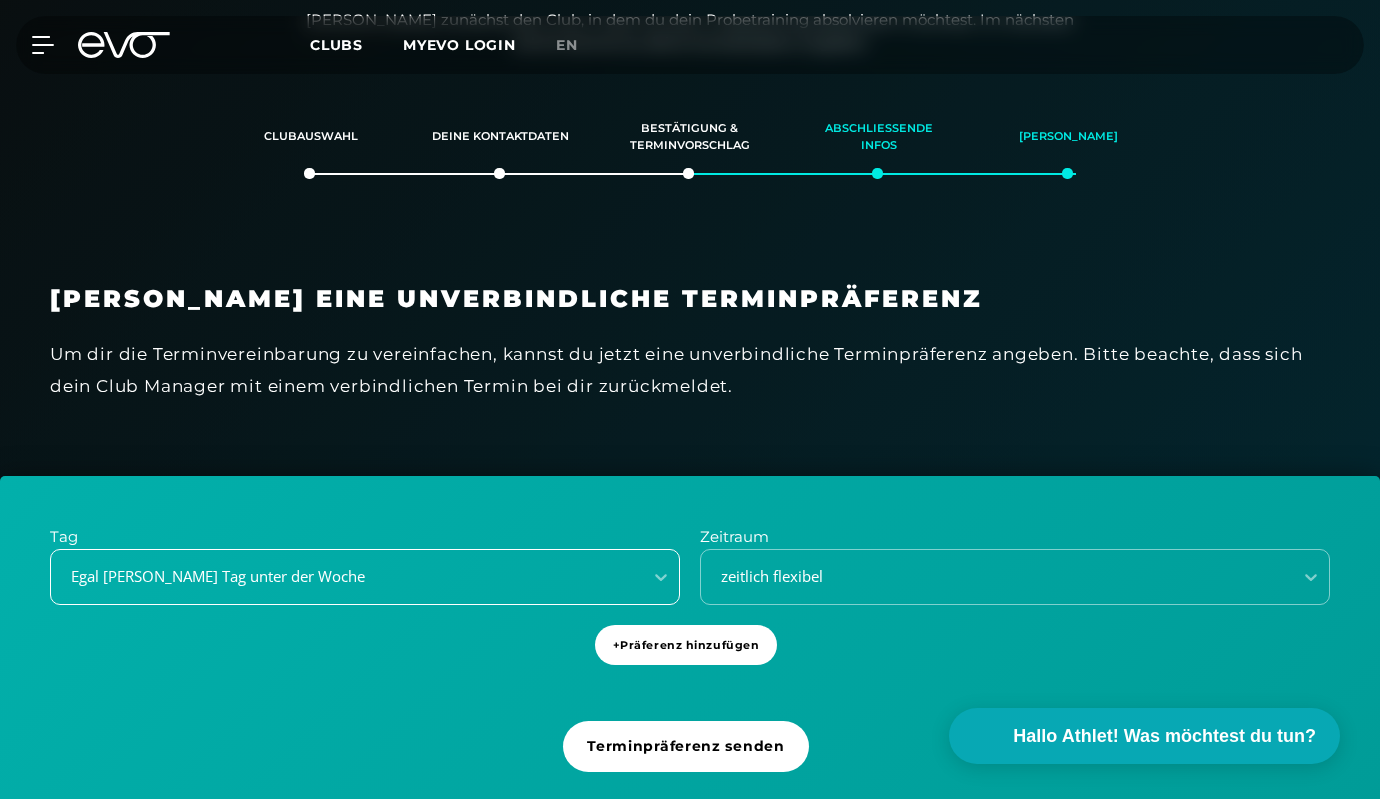 click on "Egal [PERSON_NAME] Tag unter der Woche" at bounding box center (365, 577) 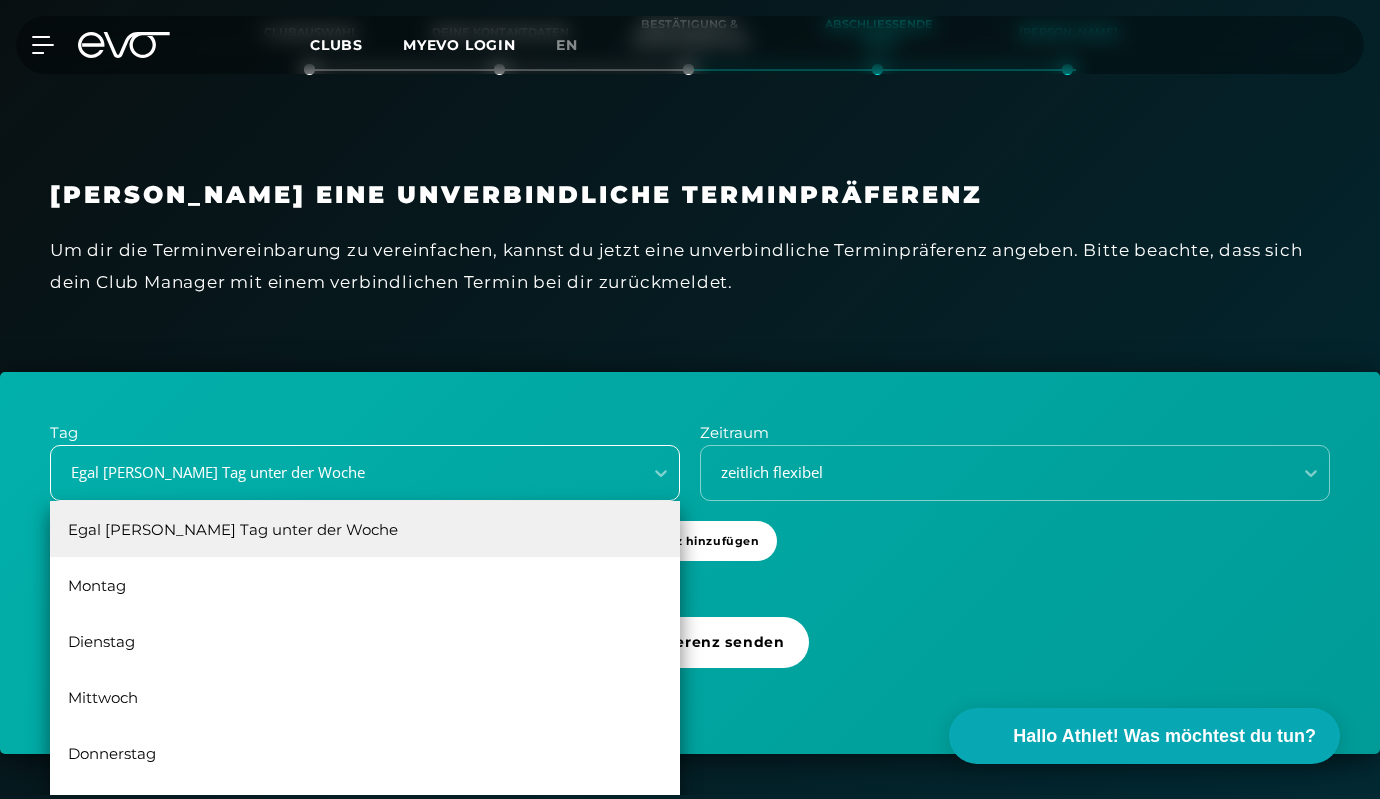 scroll, scrollTop: 506, scrollLeft: 0, axis: vertical 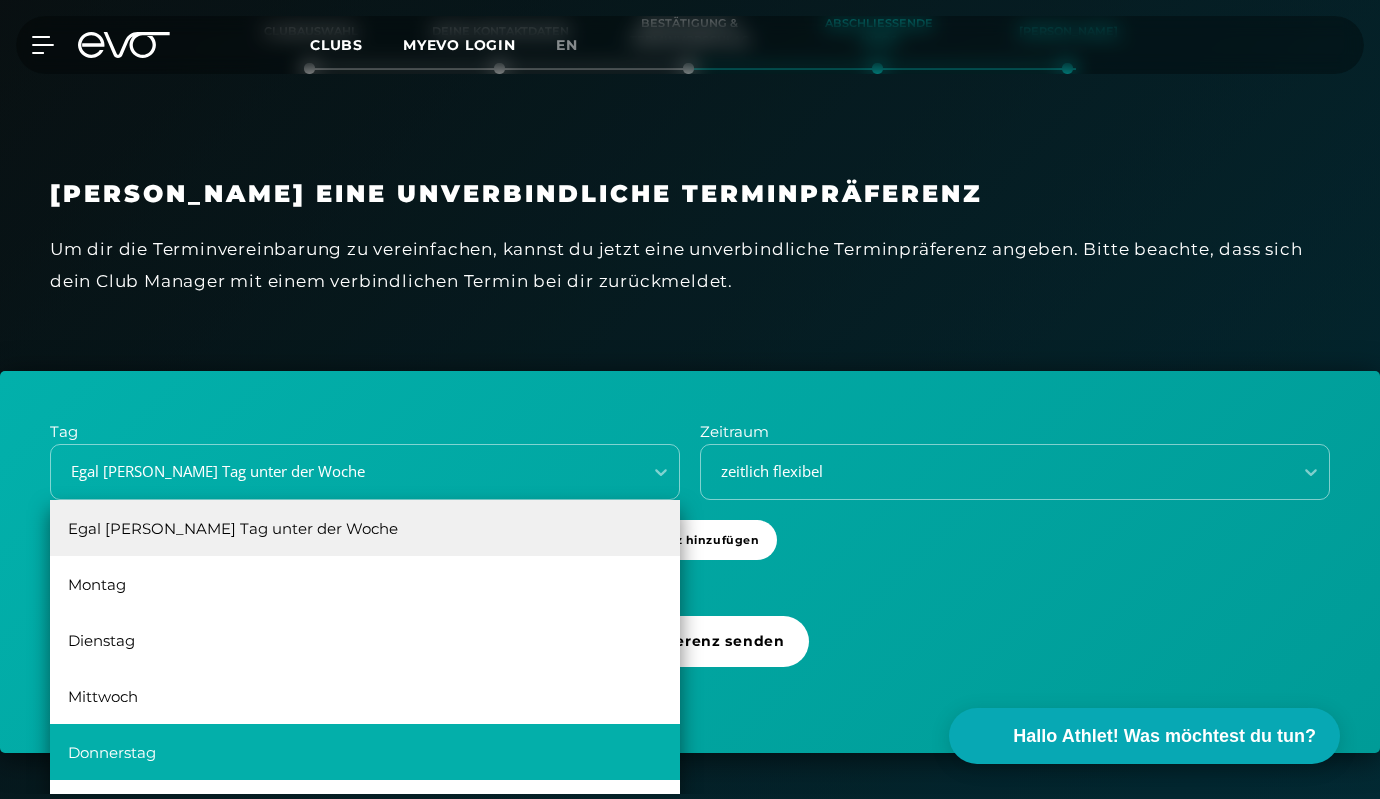 click on "Donnerstag" at bounding box center (365, 752) 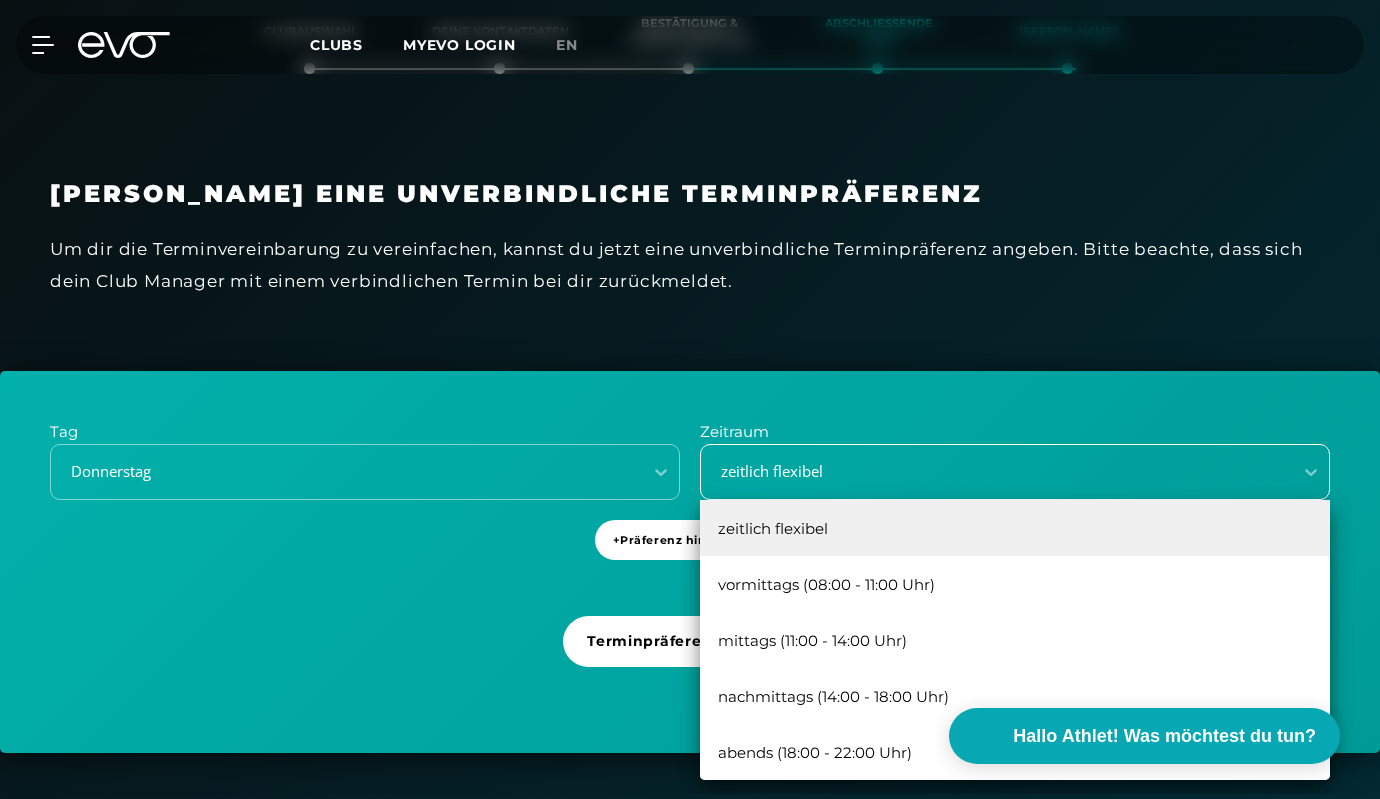 click on "zeitlich flexibel" at bounding box center (990, 471) 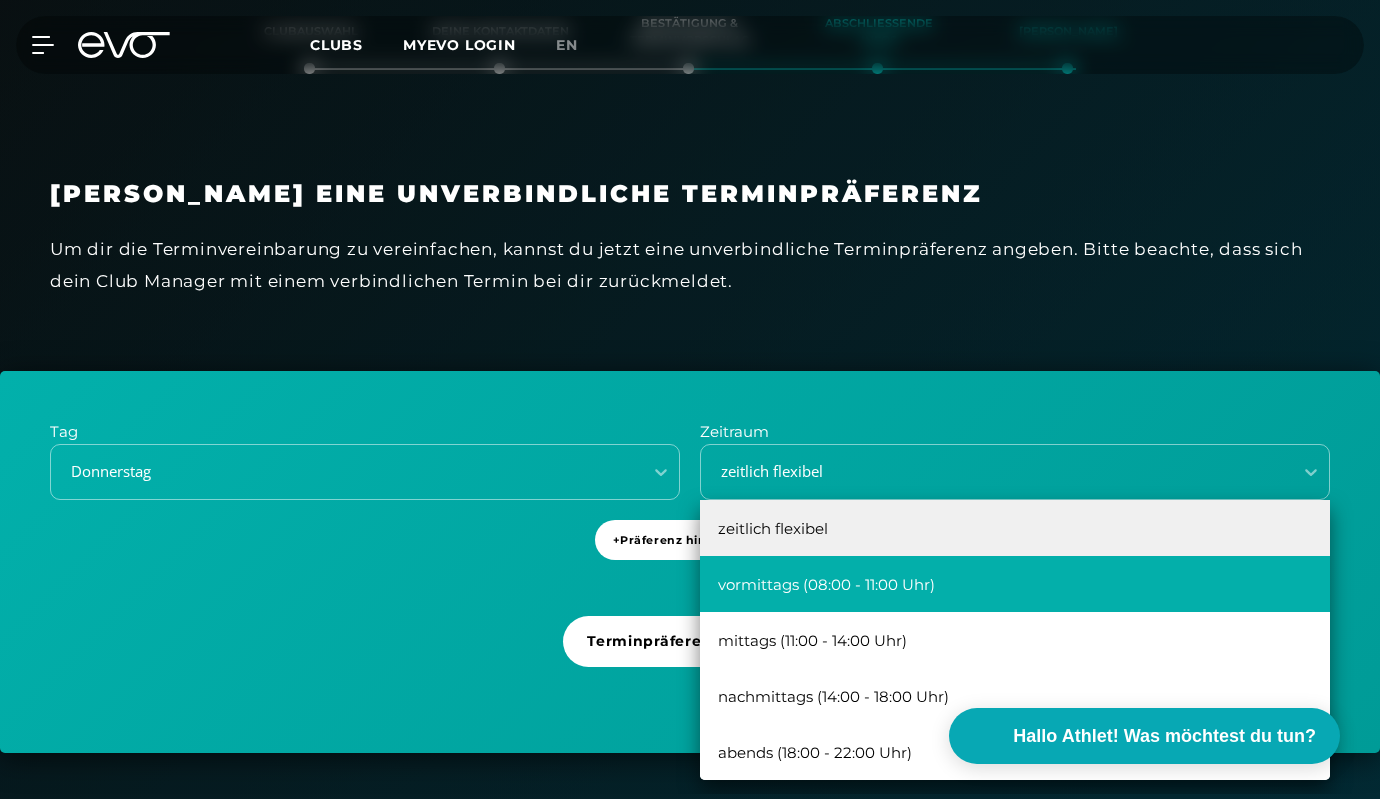 click on "vormittags (08:00 - 11:00 Uhr)" at bounding box center [1015, 584] 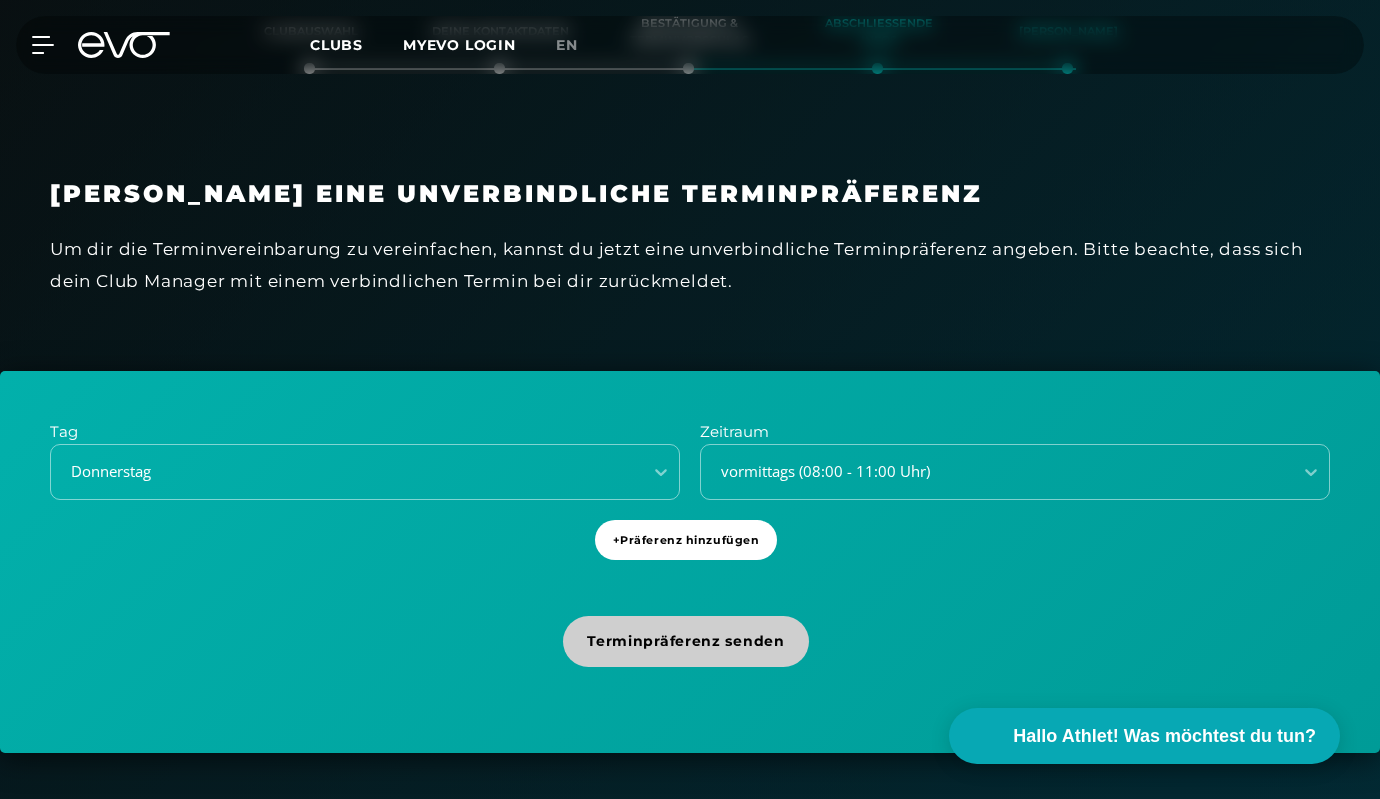 click on "Terminpräferenz senden" at bounding box center (685, 641) 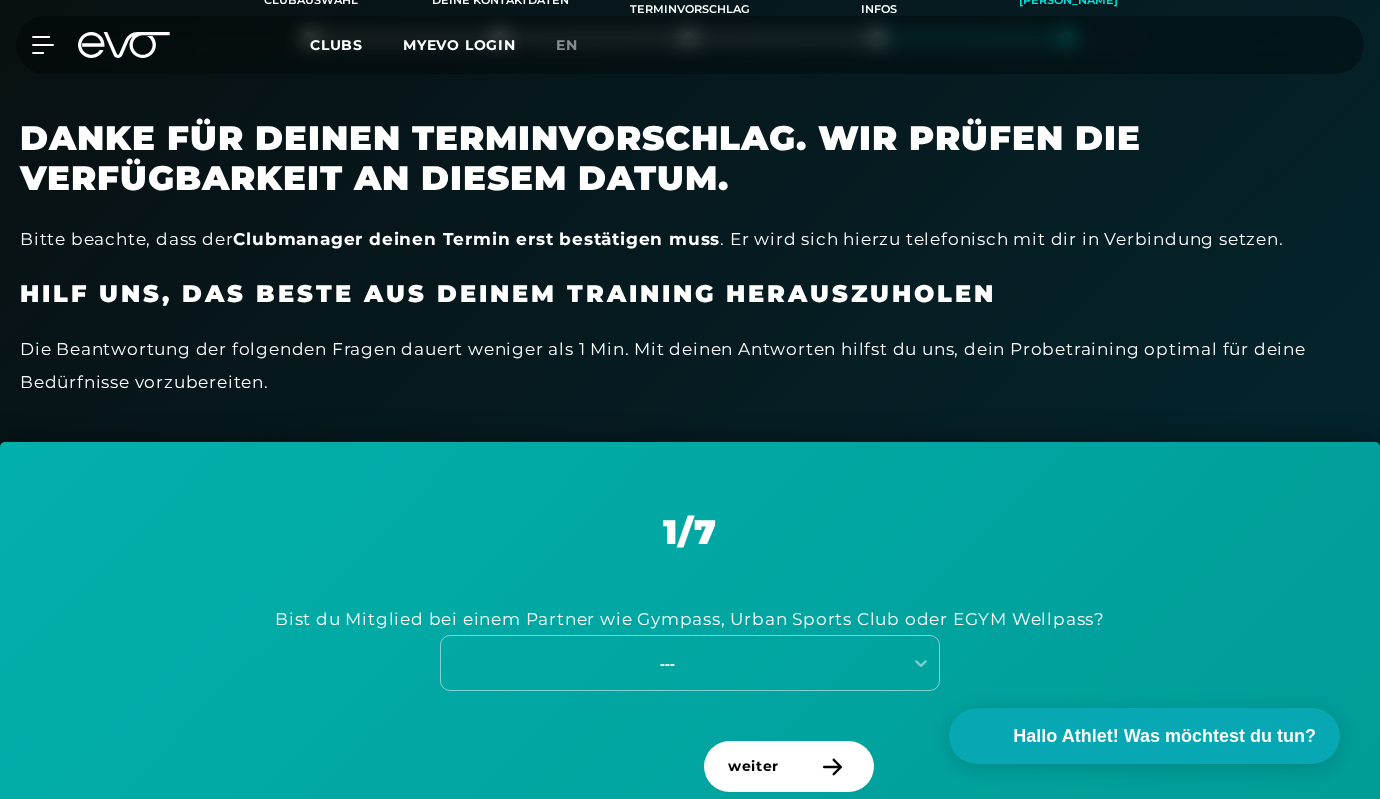 scroll, scrollTop: 631, scrollLeft: 0, axis: vertical 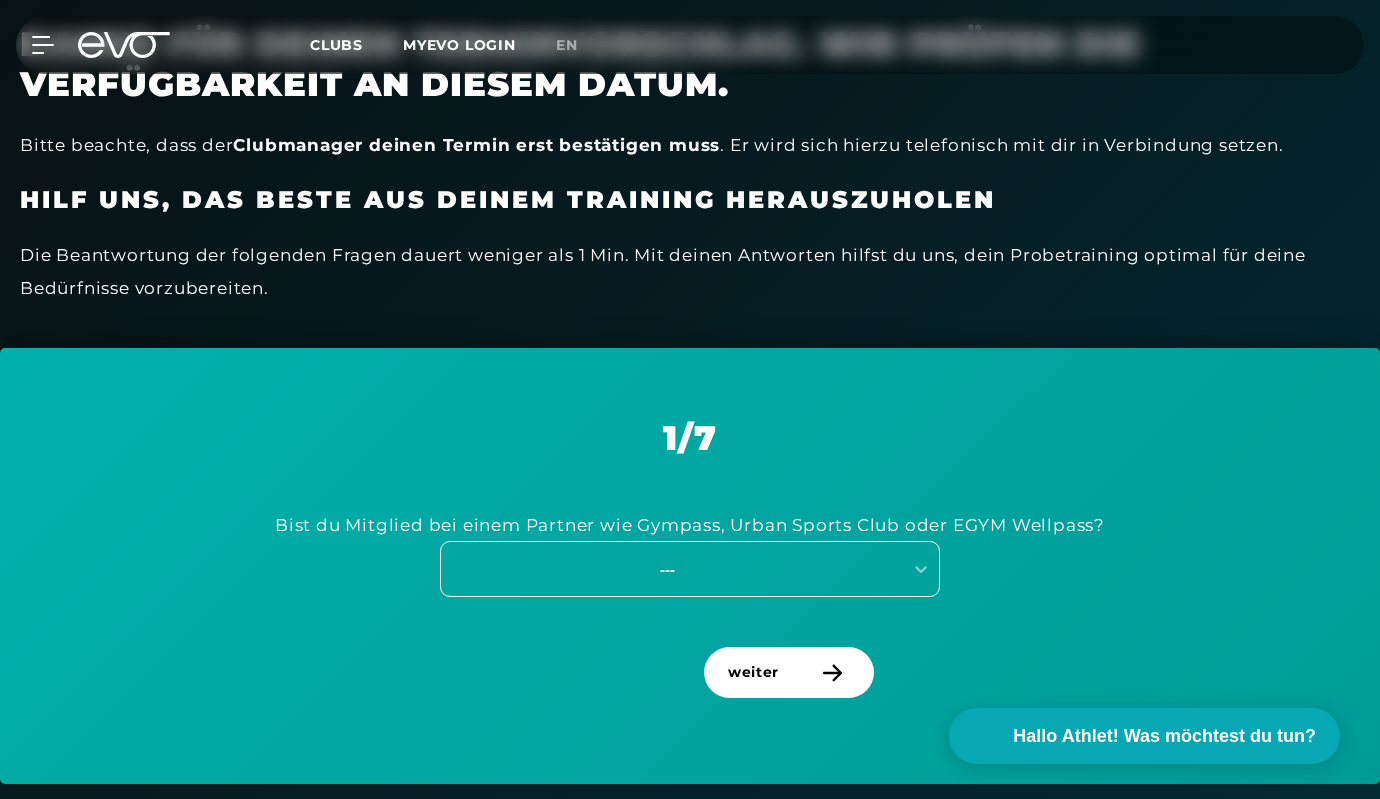 click on "---" at bounding box center [667, 569] 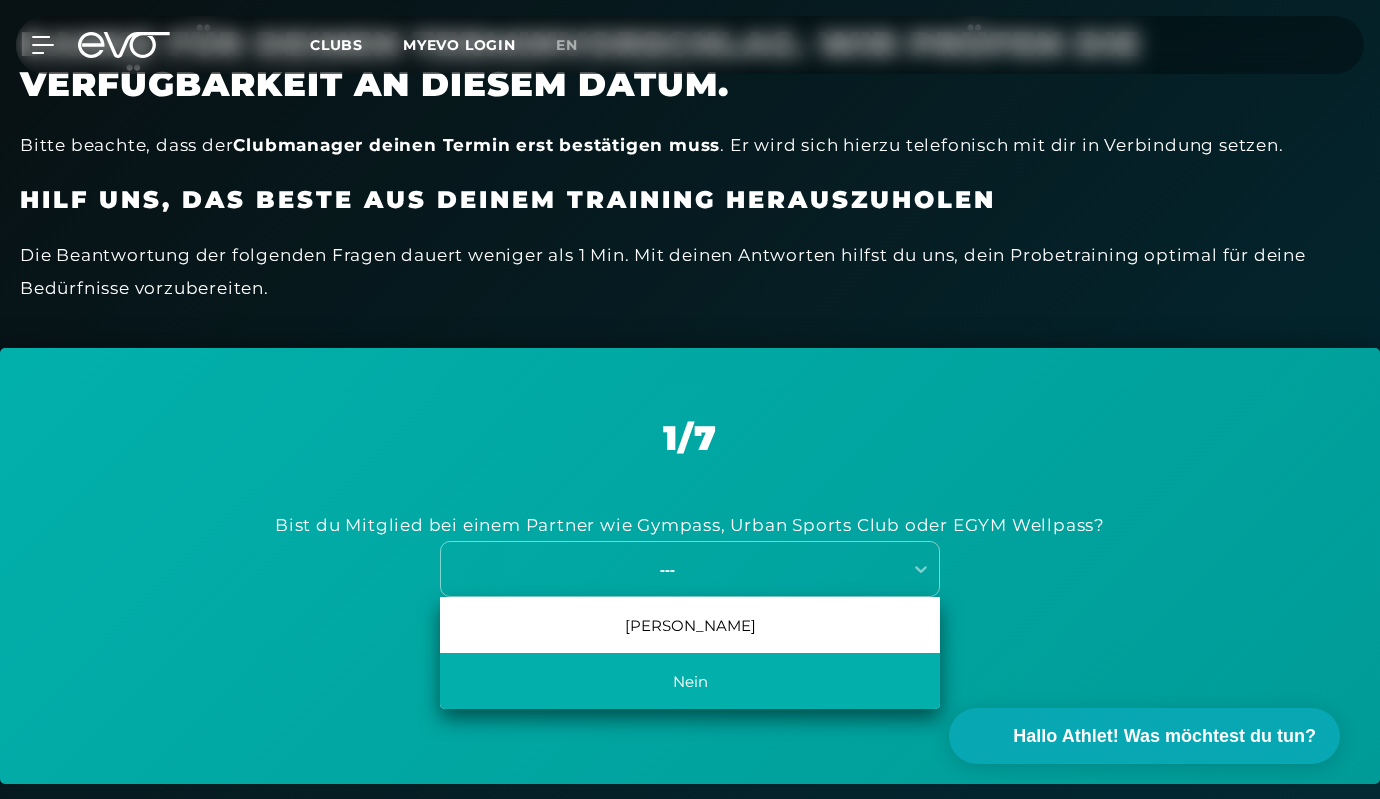 click on "Nein" at bounding box center [690, 681] 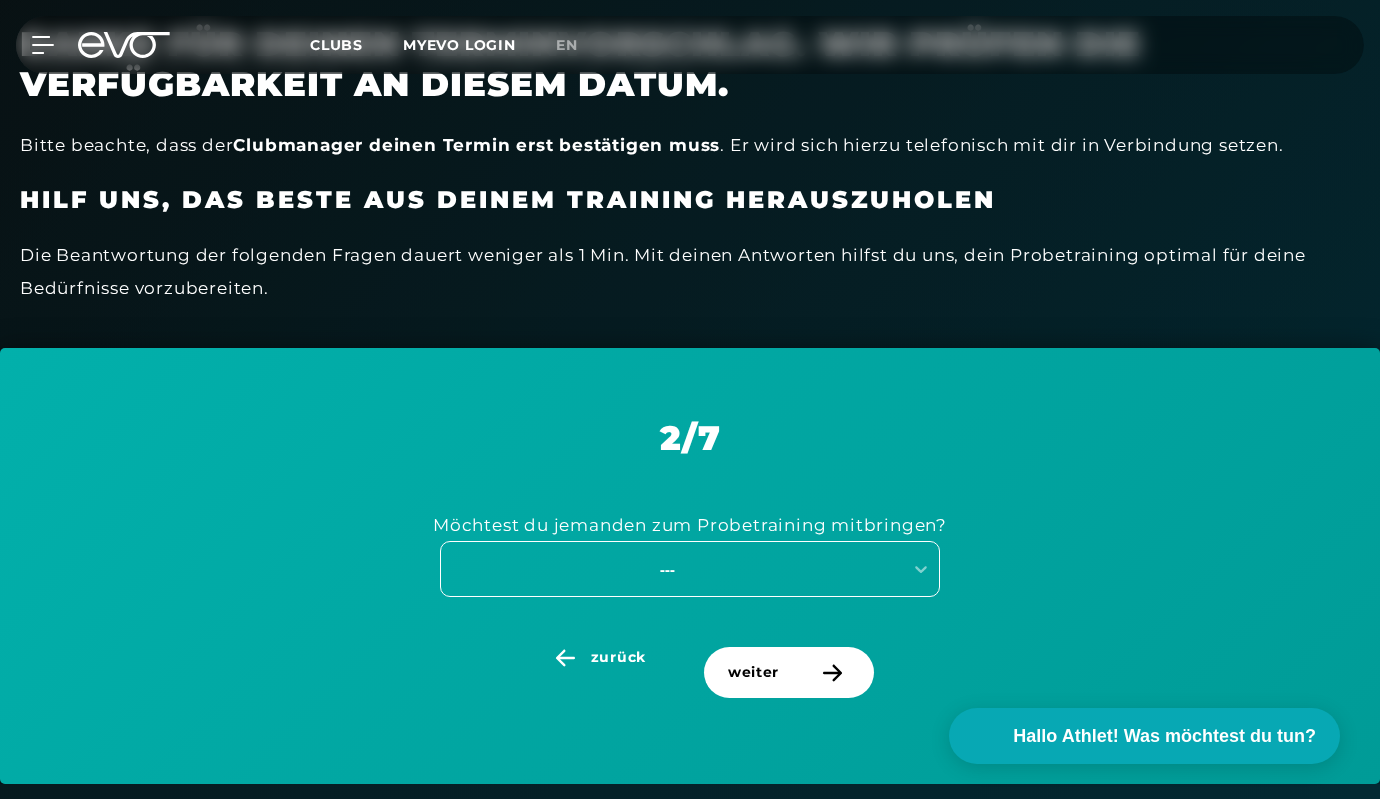 click on "---" at bounding box center (667, 569) 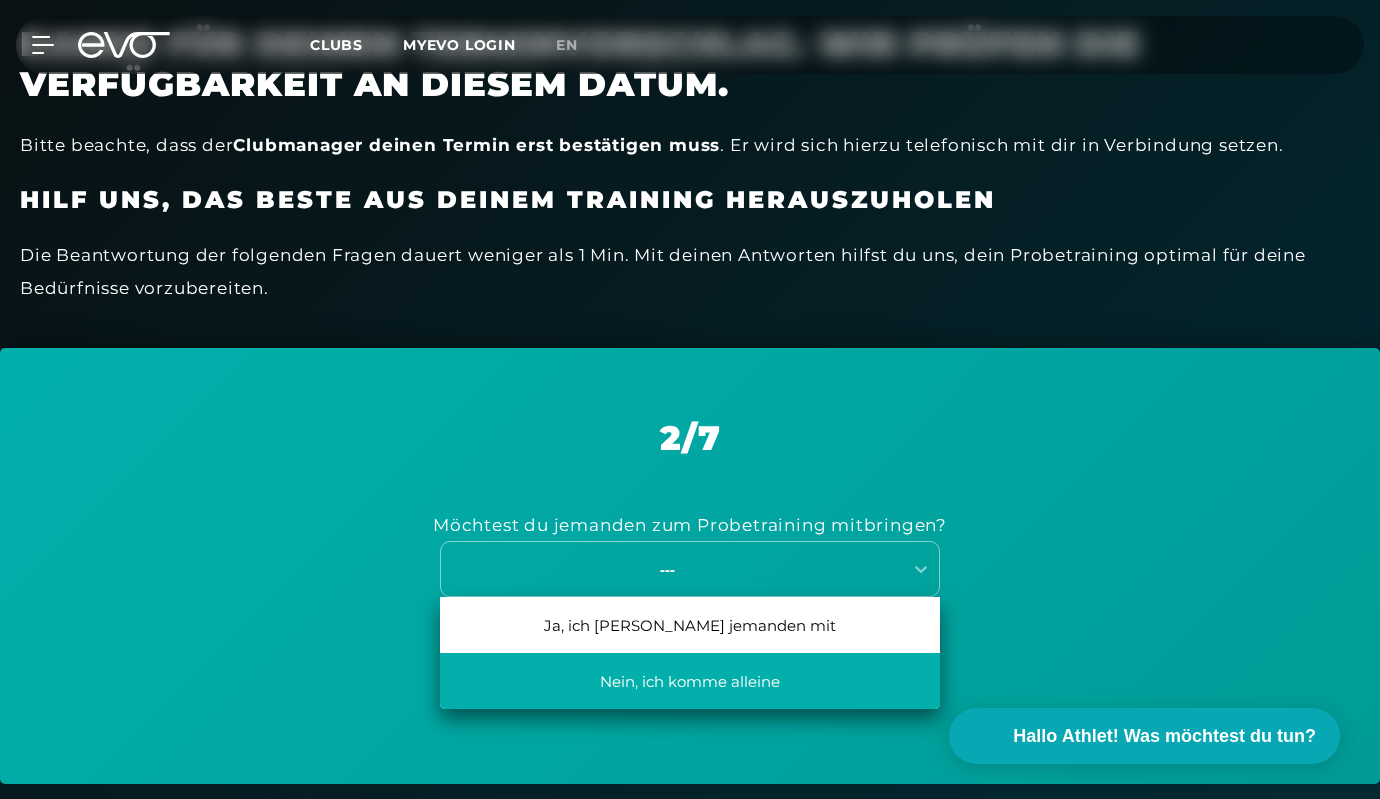 click on "Nein, ich komme alleine" at bounding box center (690, 681) 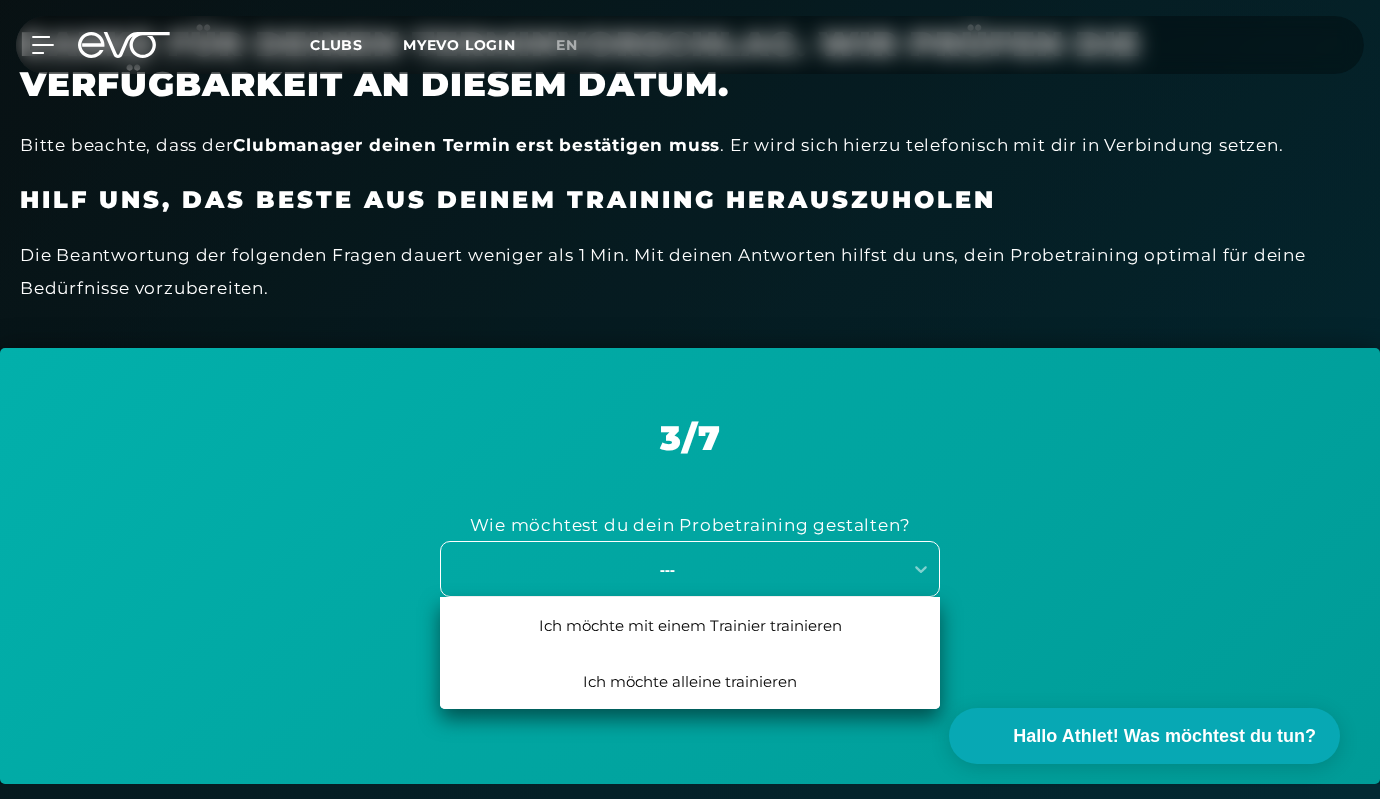click on "---" at bounding box center [667, 569] 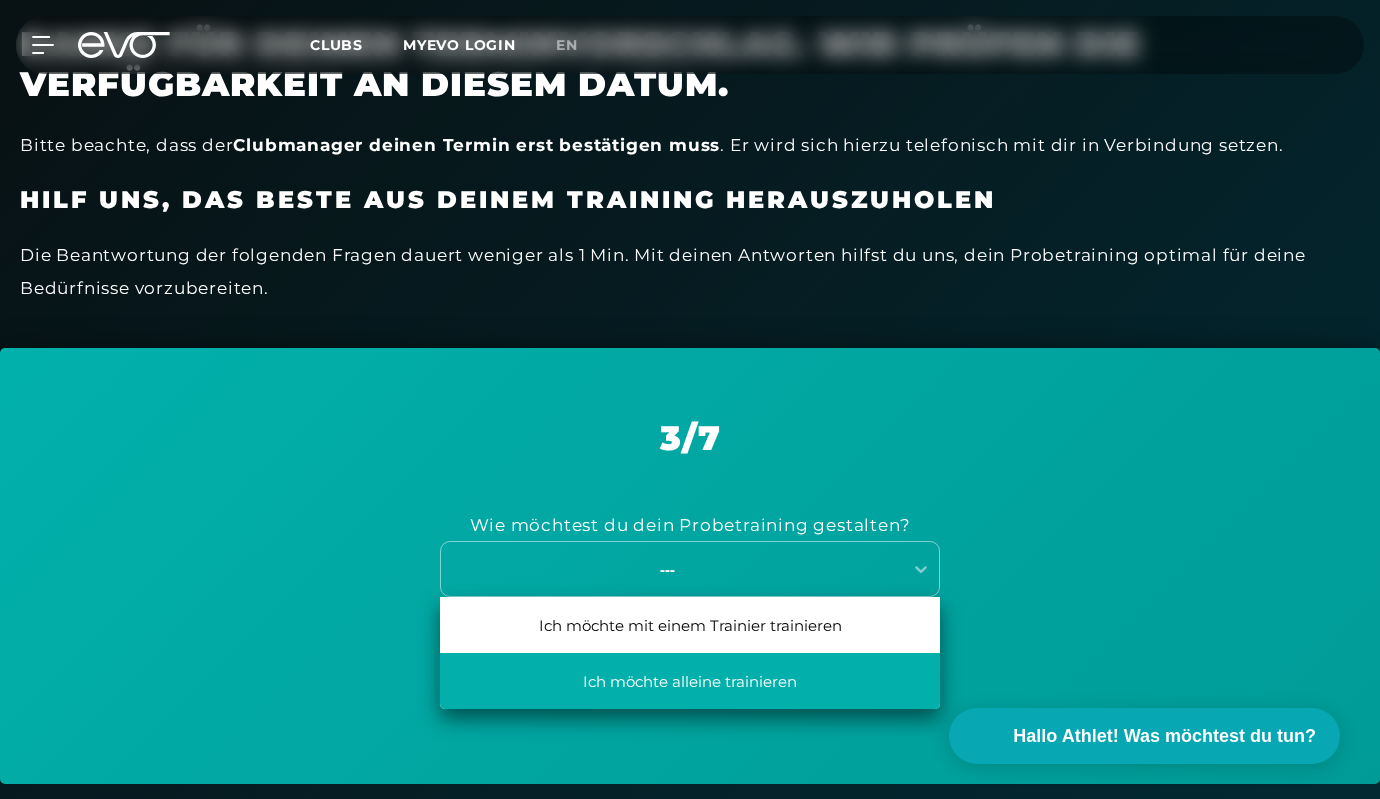 click on "Ich möchte alleine trainieren" at bounding box center (690, 681) 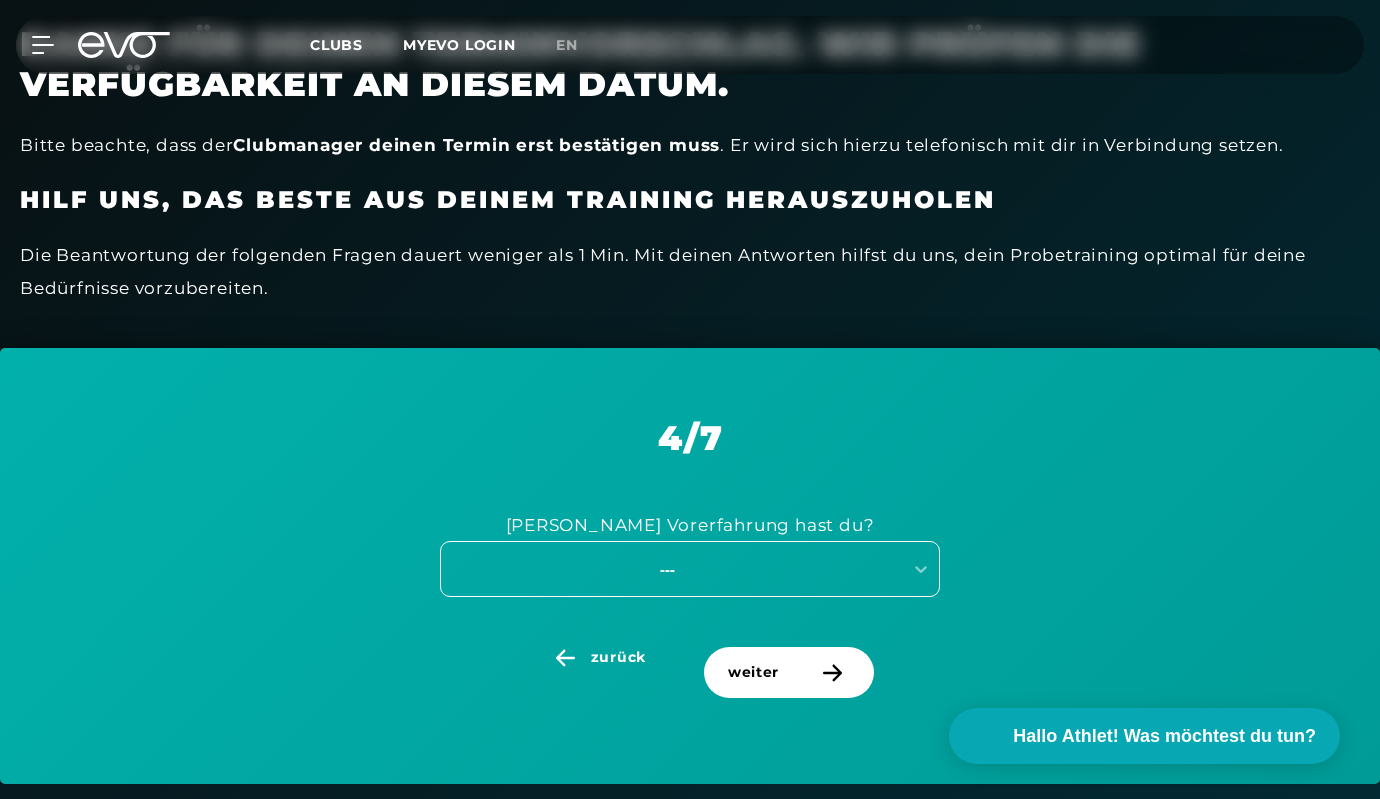click on "---" at bounding box center (667, 569) 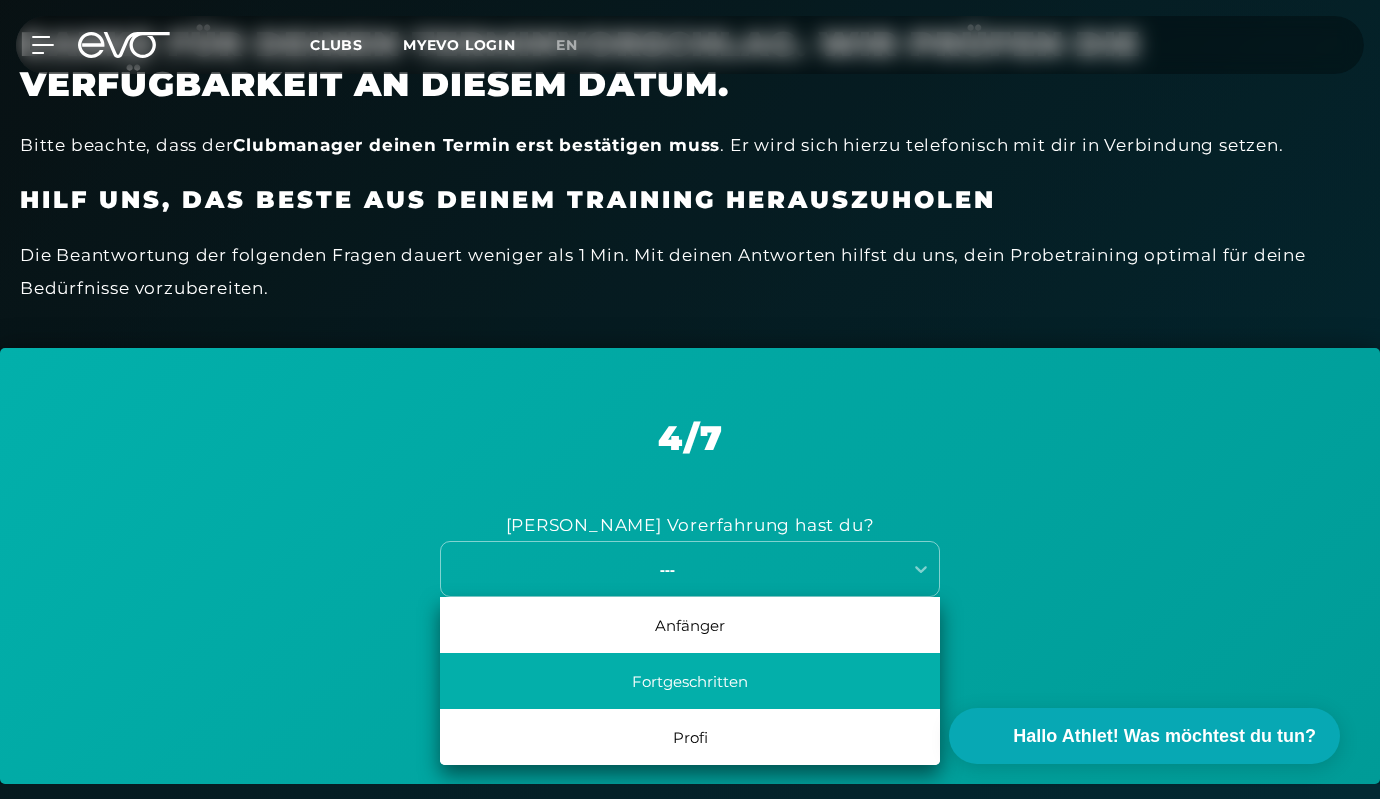 click on "Fortgeschritten" at bounding box center [690, 681] 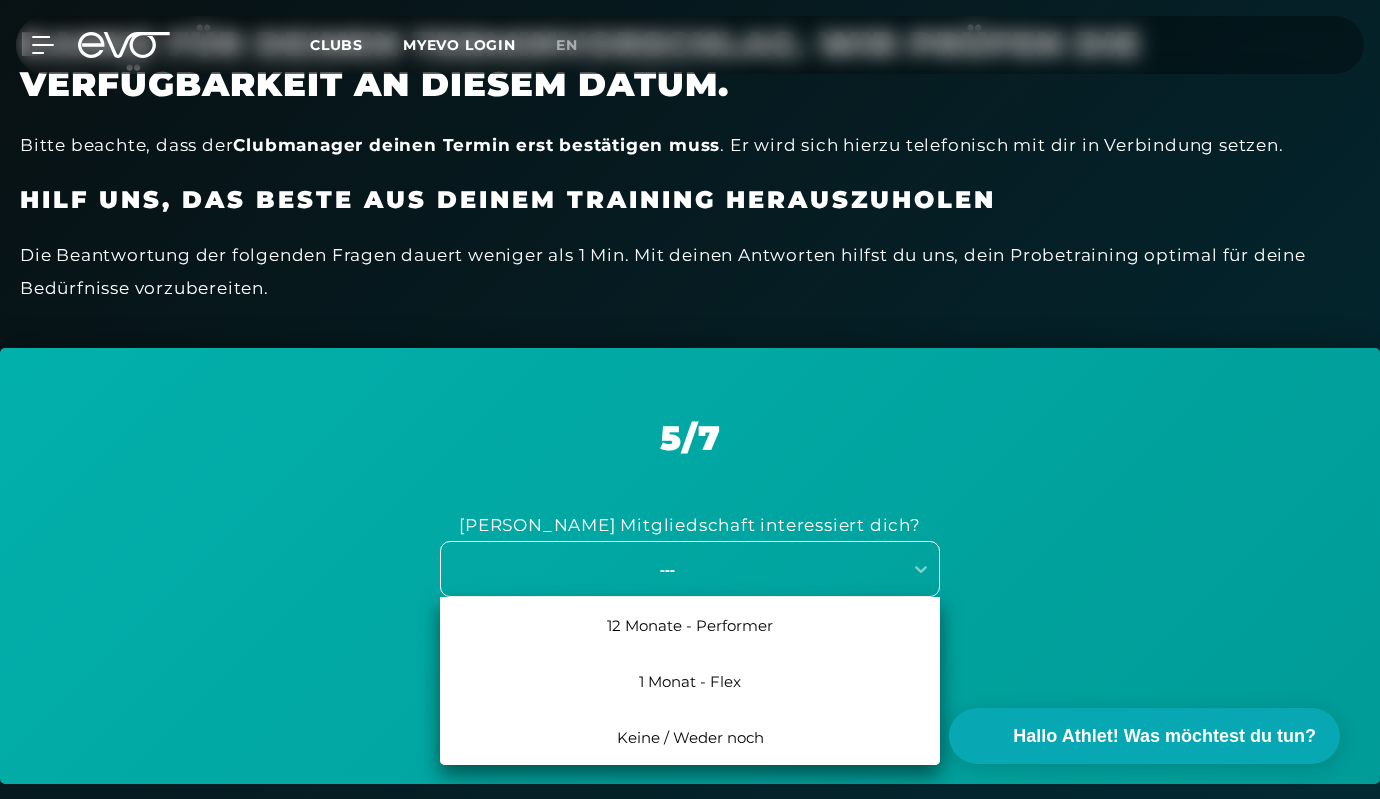 click on "---" at bounding box center [671, 569] 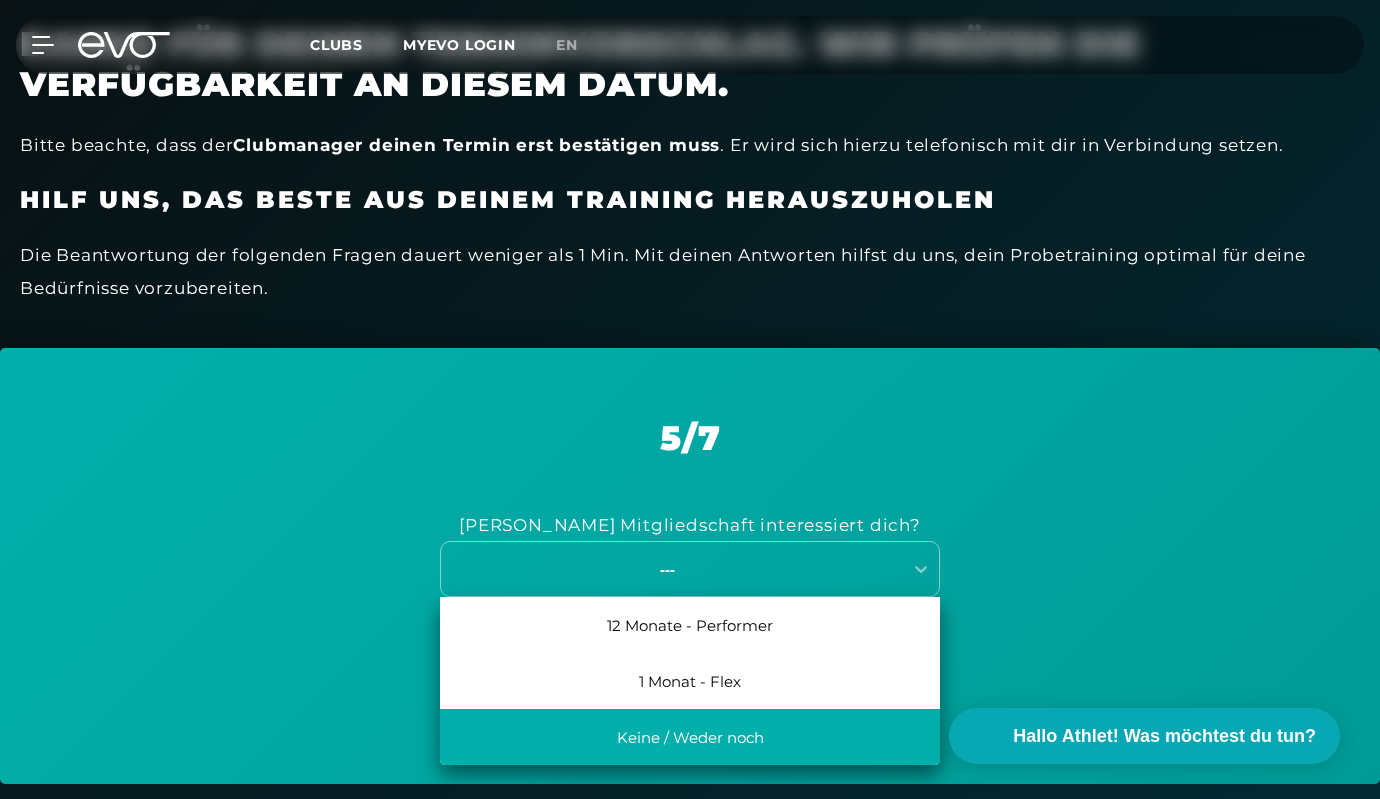 click on "Keine / Weder noch" at bounding box center [690, 737] 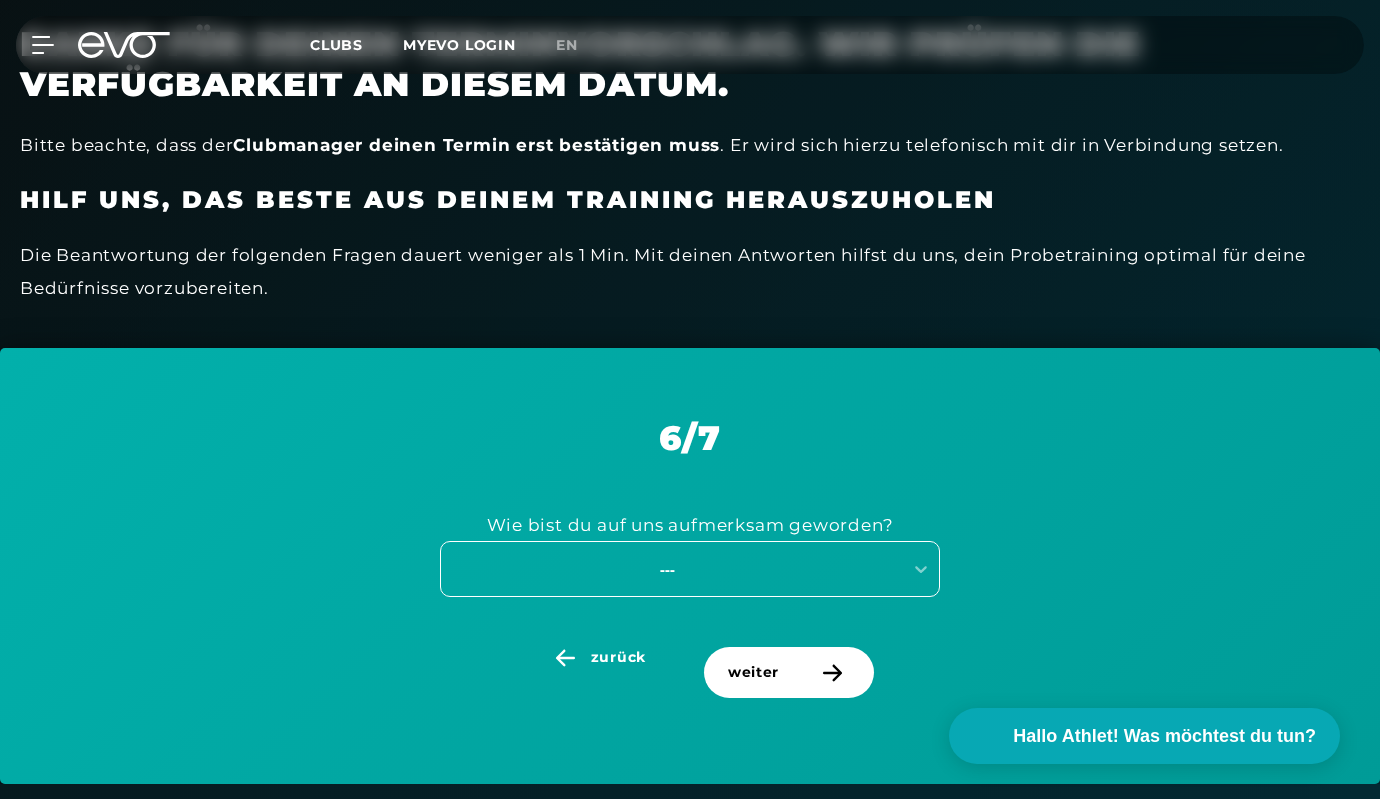click on "---" at bounding box center [690, 569] 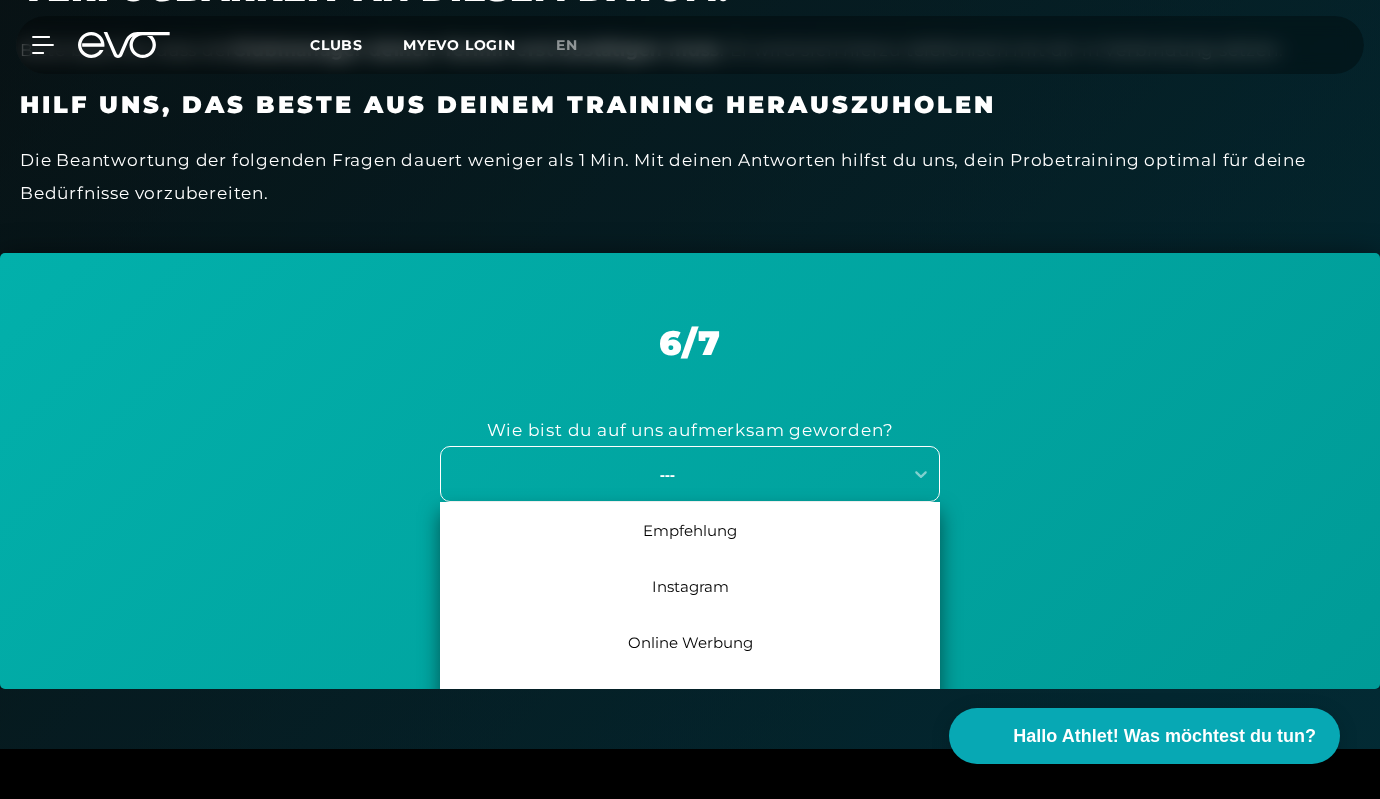 scroll, scrollTop: 729, scrollLeft: 0, axis: vertical 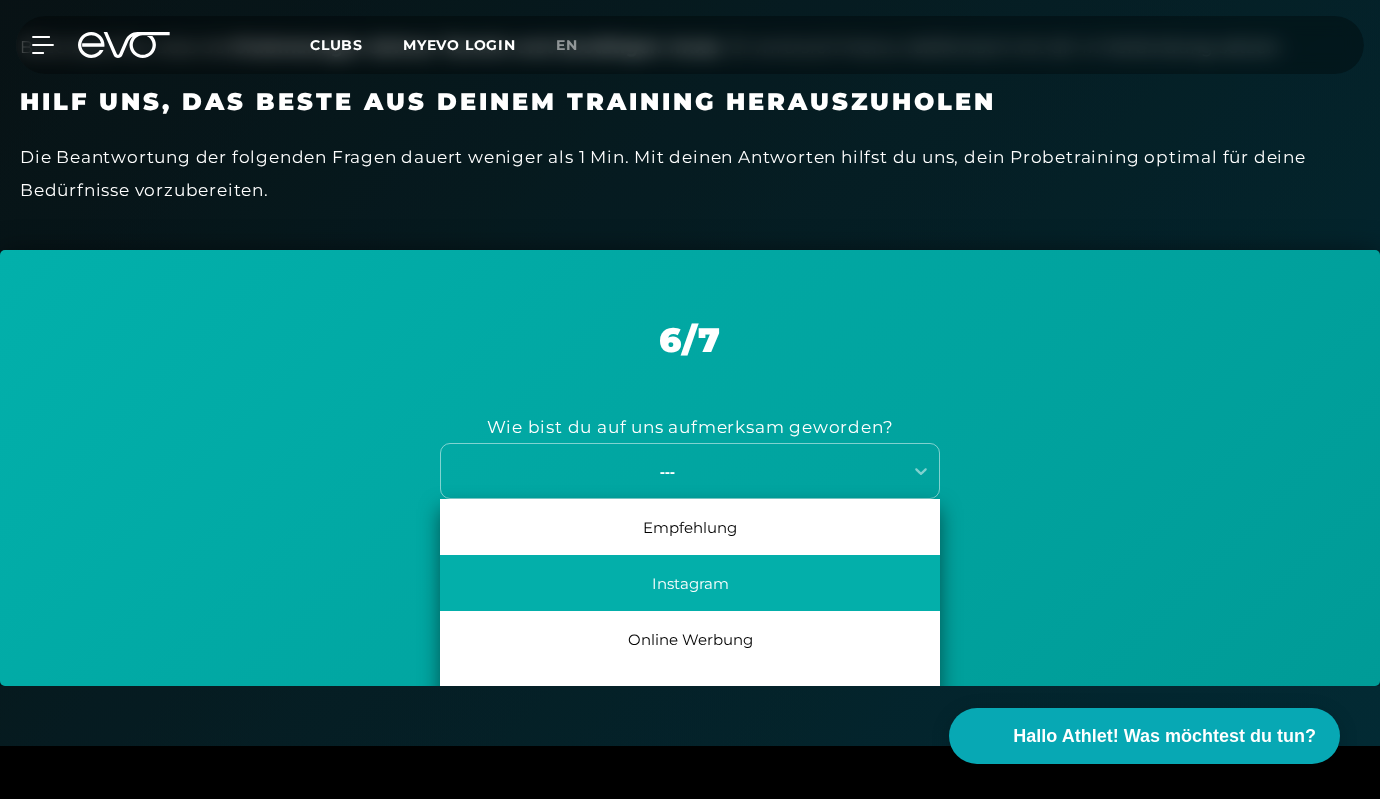 click on "Instagram" at bounding box center (690, 583) 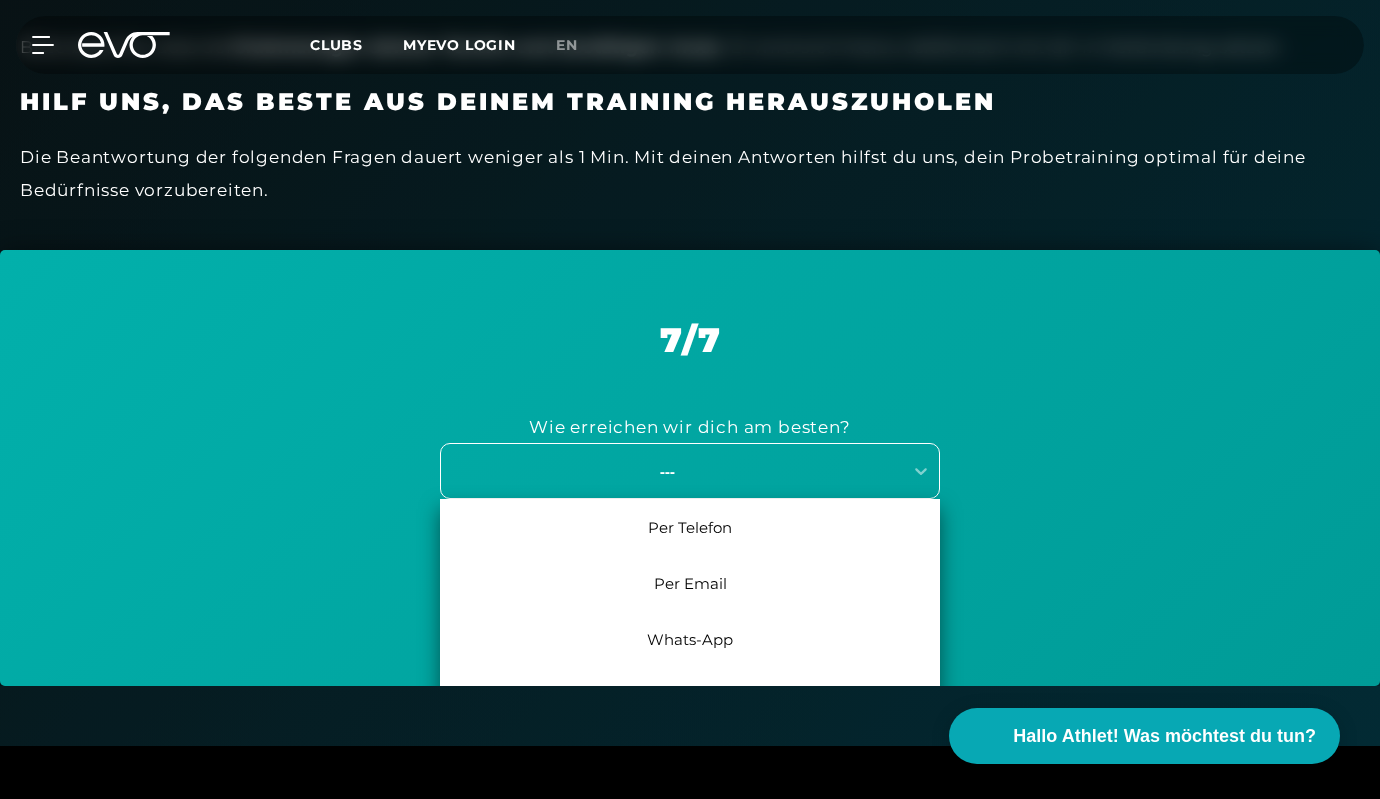 click on "---" at bounding box center [667, 471] 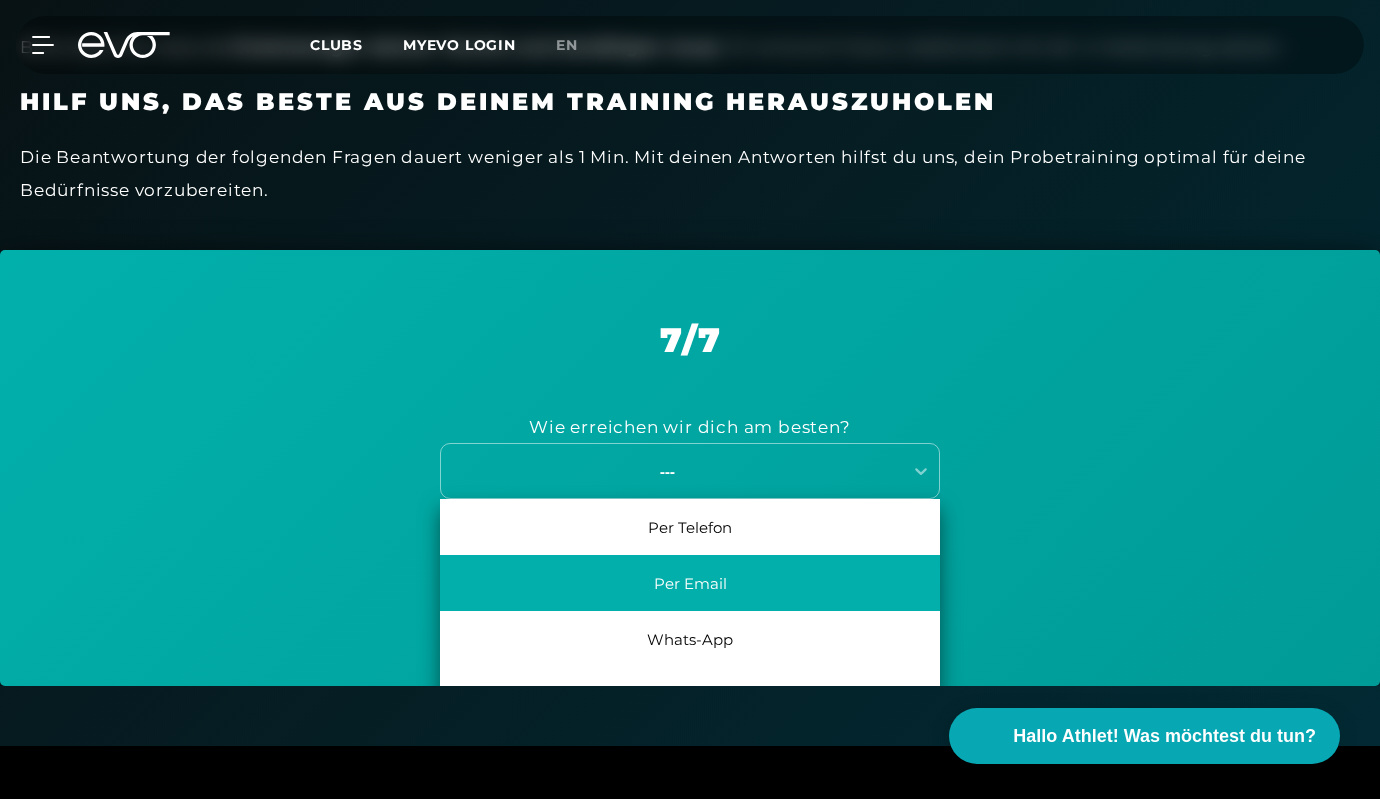 click on "Per Email" at bounding box center [690, 583] 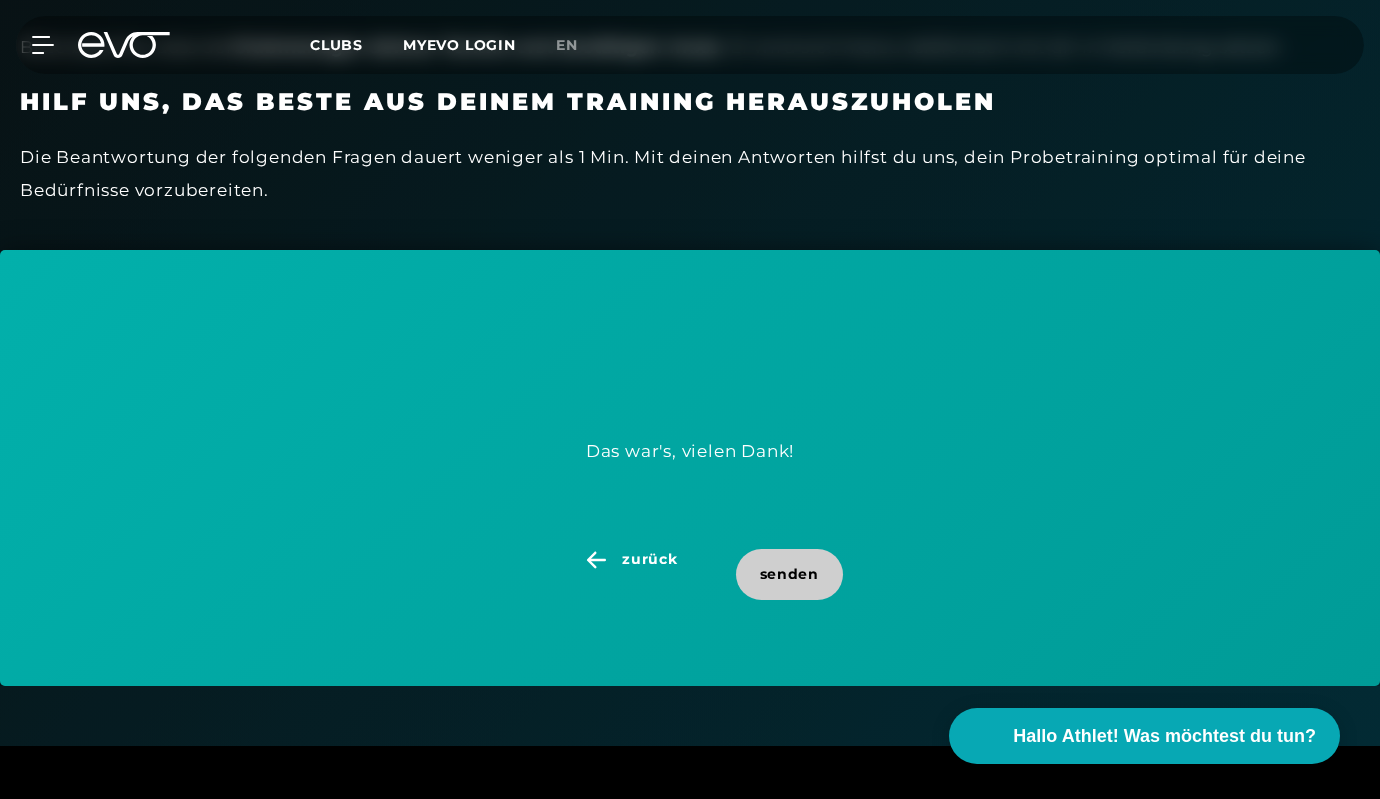 click on "senden" at bounding box center (789, 574) 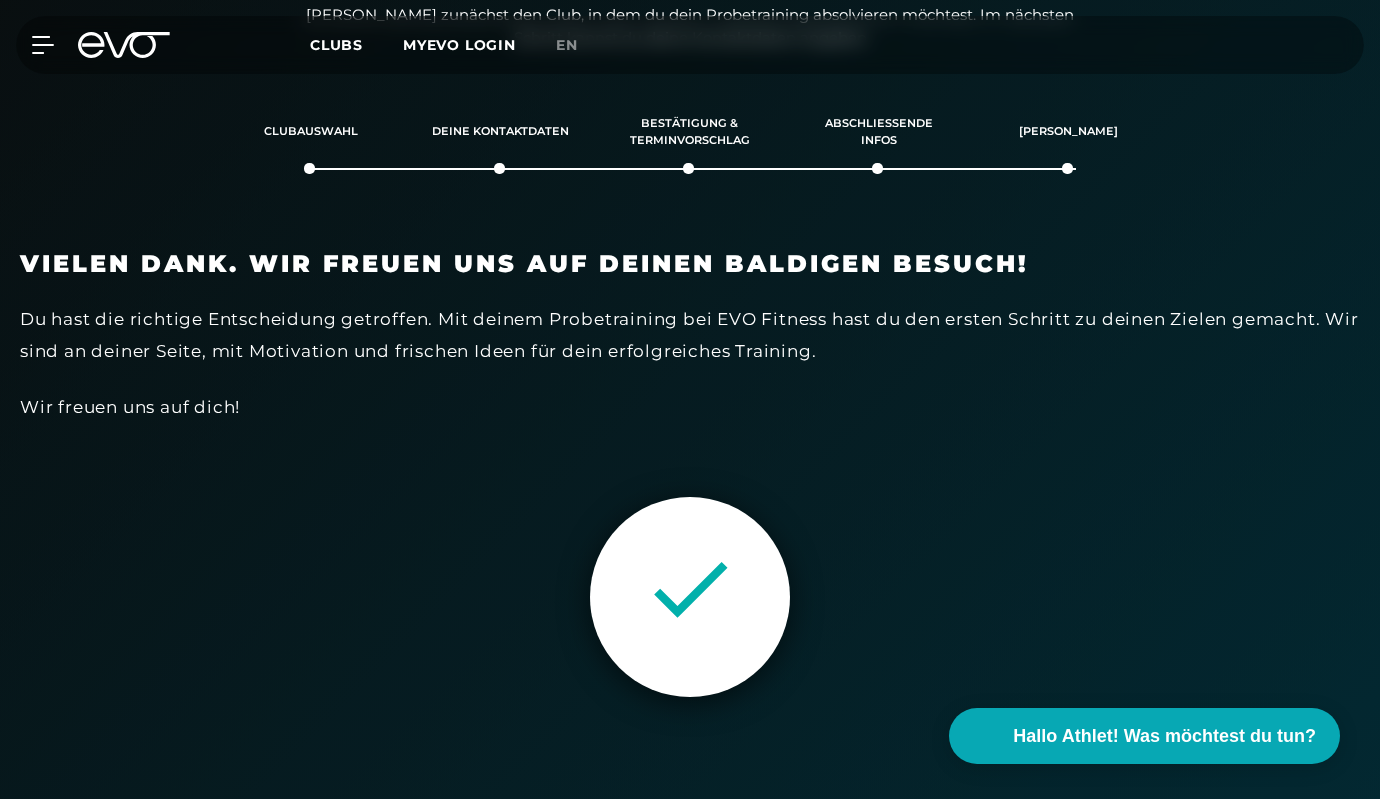 scroll, scrollTop: 401, scrollLeft: 0, axis: vertical 